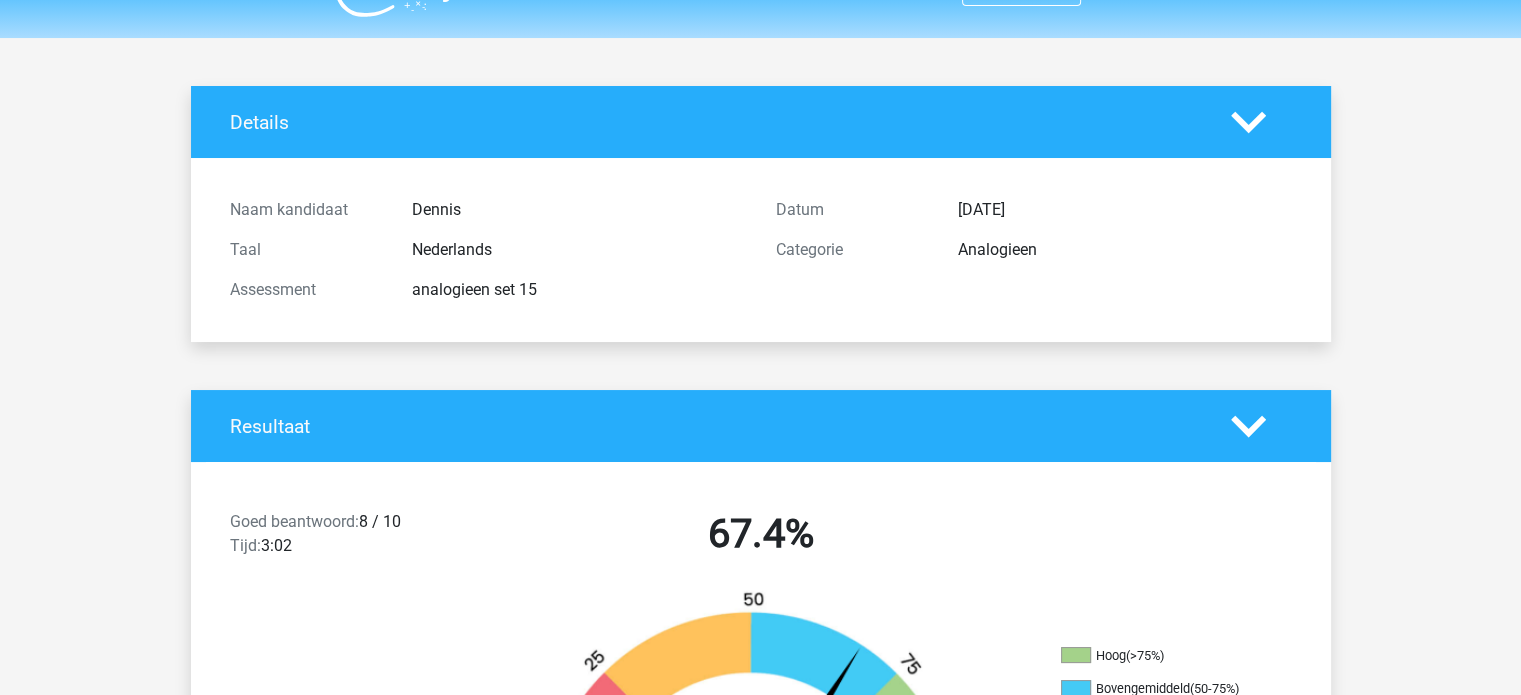 scroll, scrollTop: 0, scrollLeft: 0, axis: both 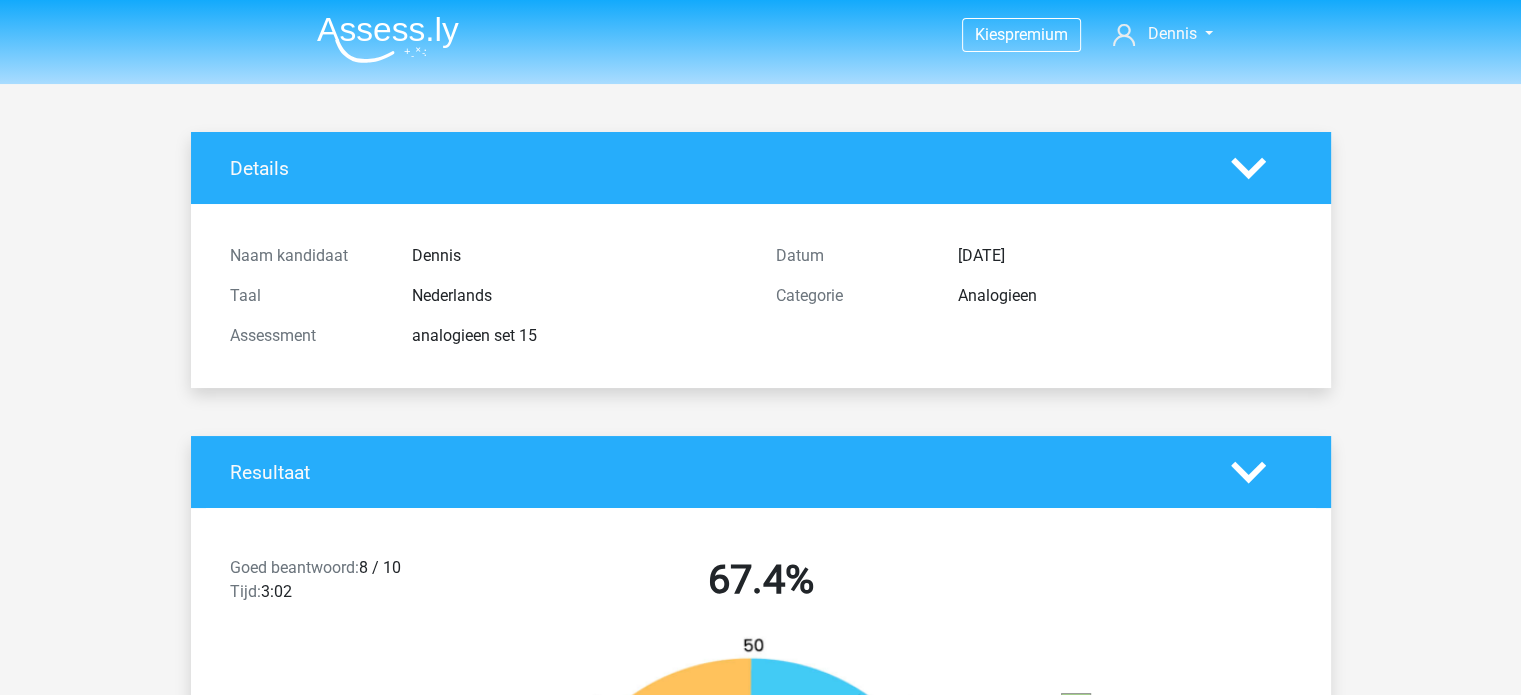 click at bounding box center (388, 39) 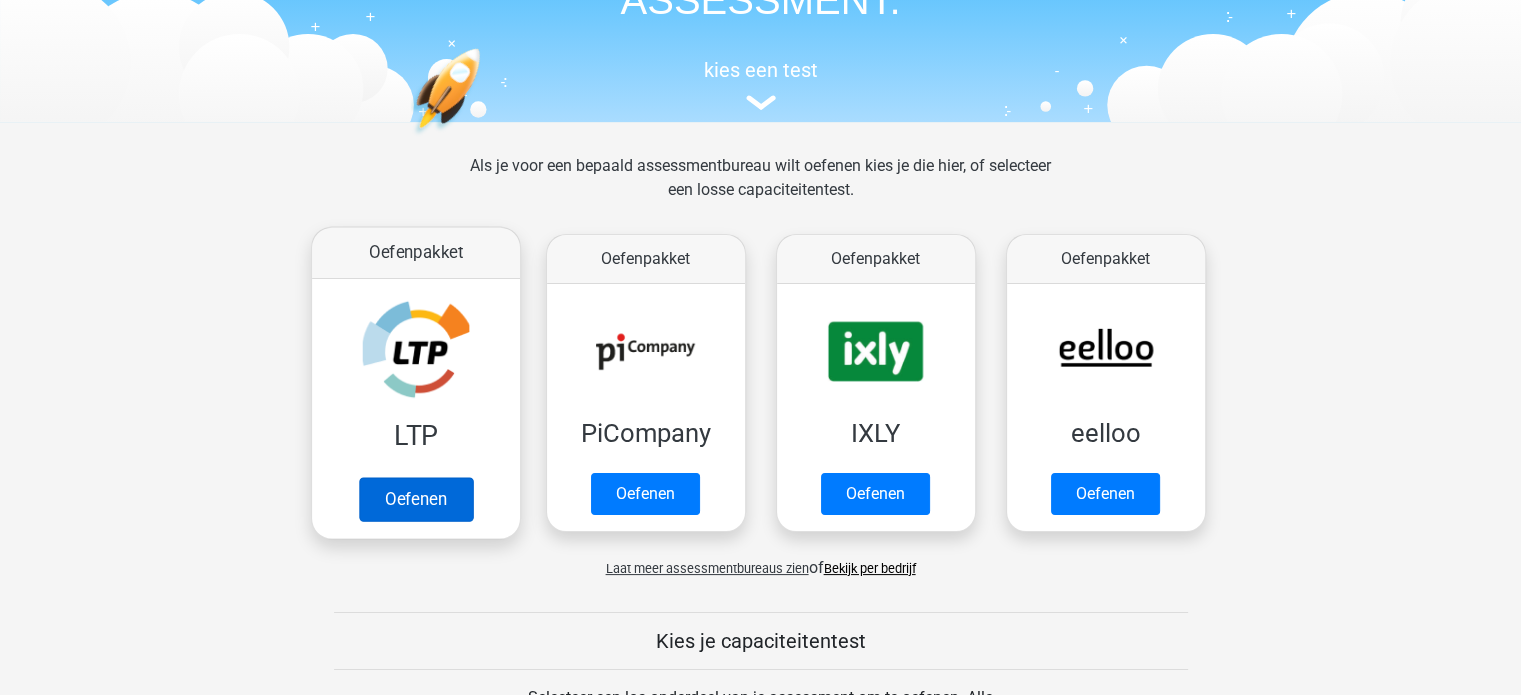 scroll, scrollTop: 0, scrollLeft: 0, axis: both 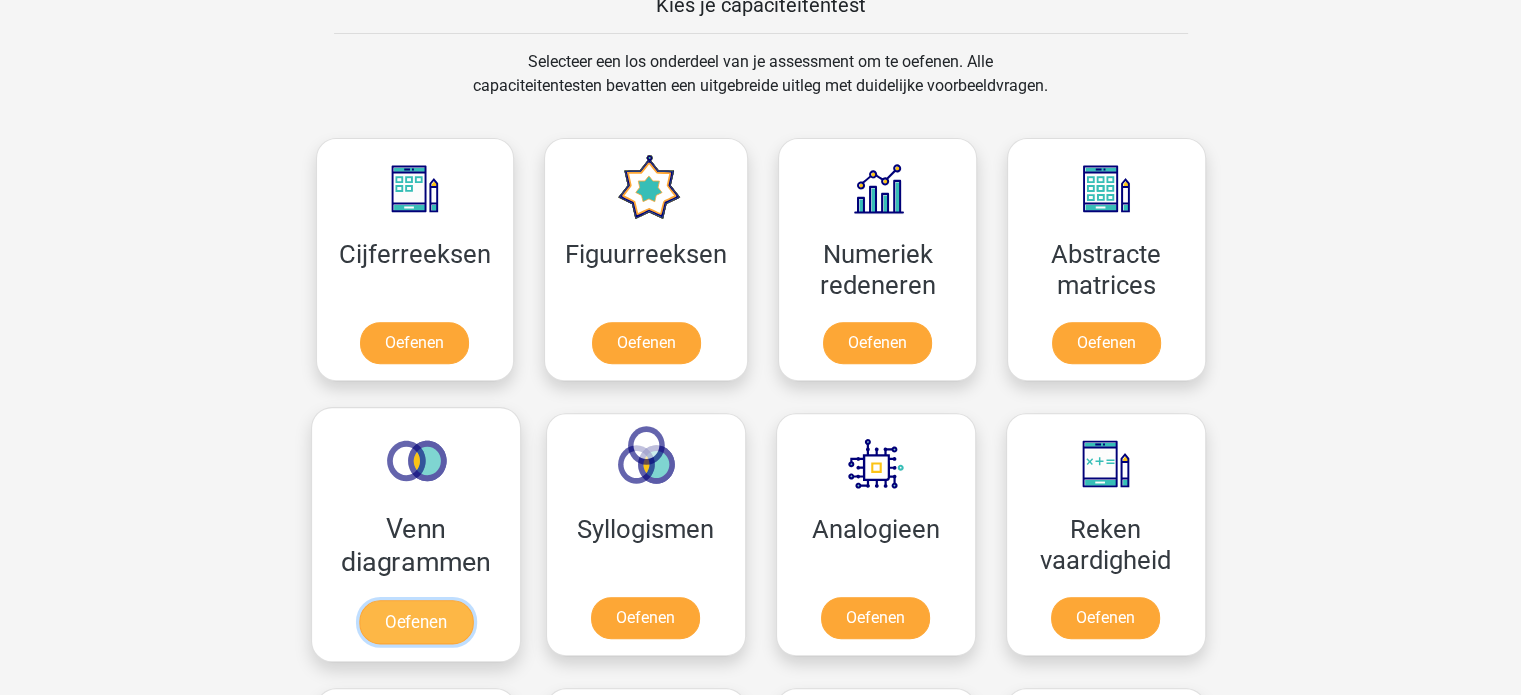 click on "Oefenen" at bounding box center (415, 622) 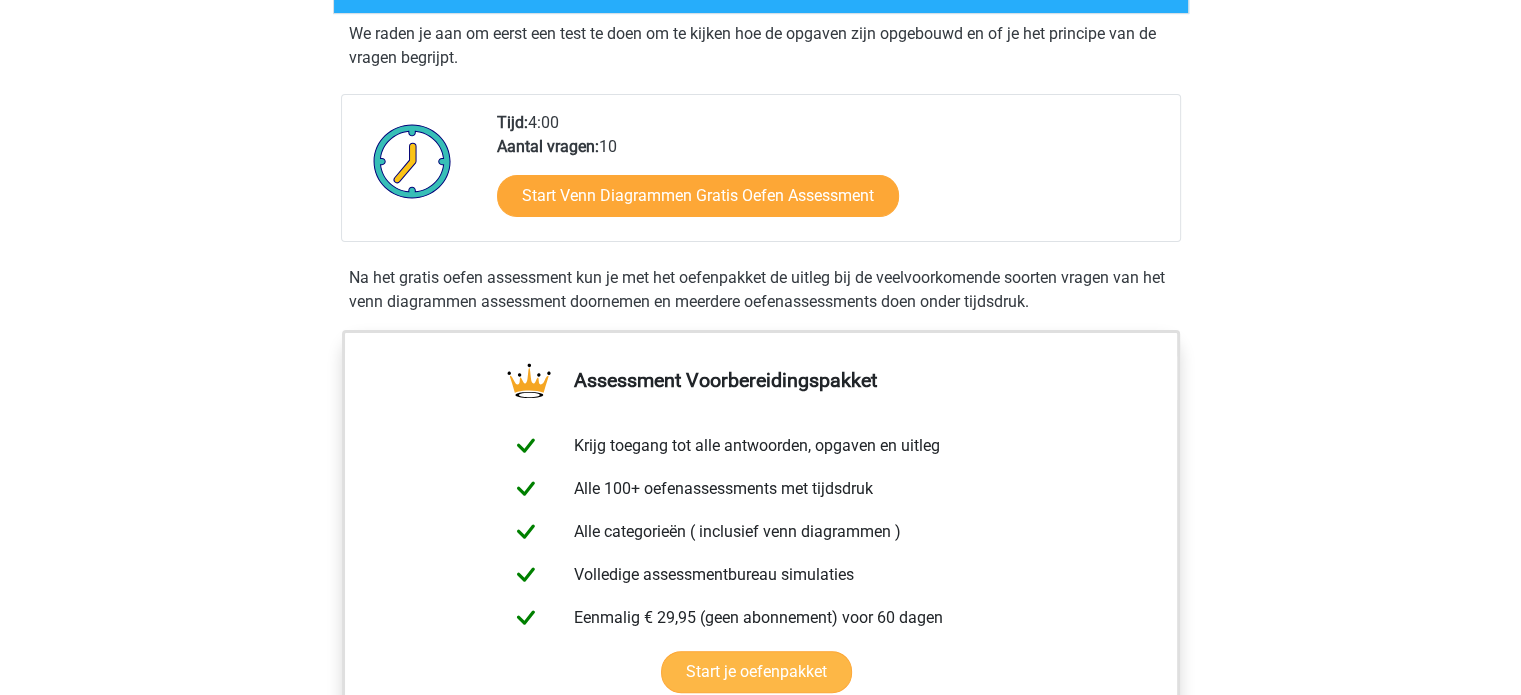 scroll, scrollTop: 400, scrollLeft: 0, axis: vertical 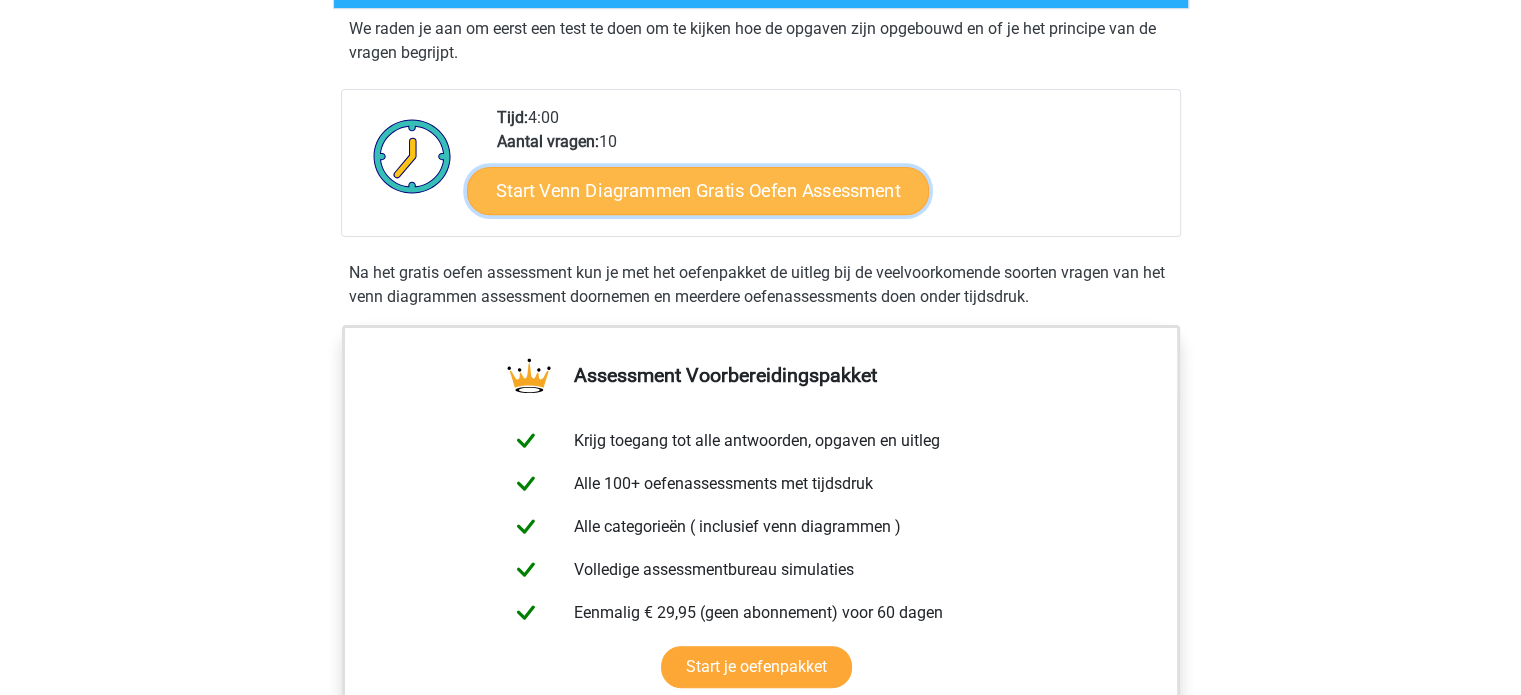 click on "Start Venn Diagrammen
Gratis Oefen Assessment" at bounding box center [698, 191] 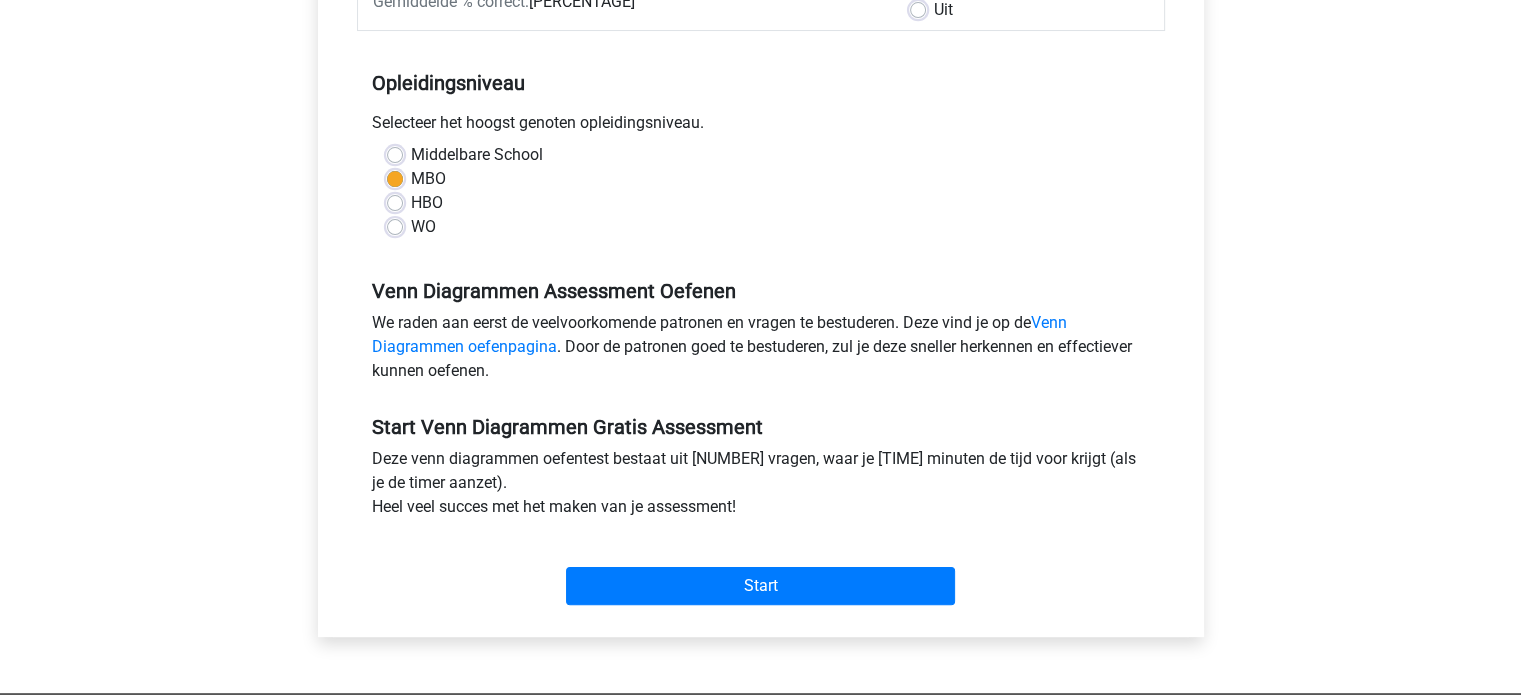 scroll, scrollTop: 600, scrollLeft: 0, axis: vertical 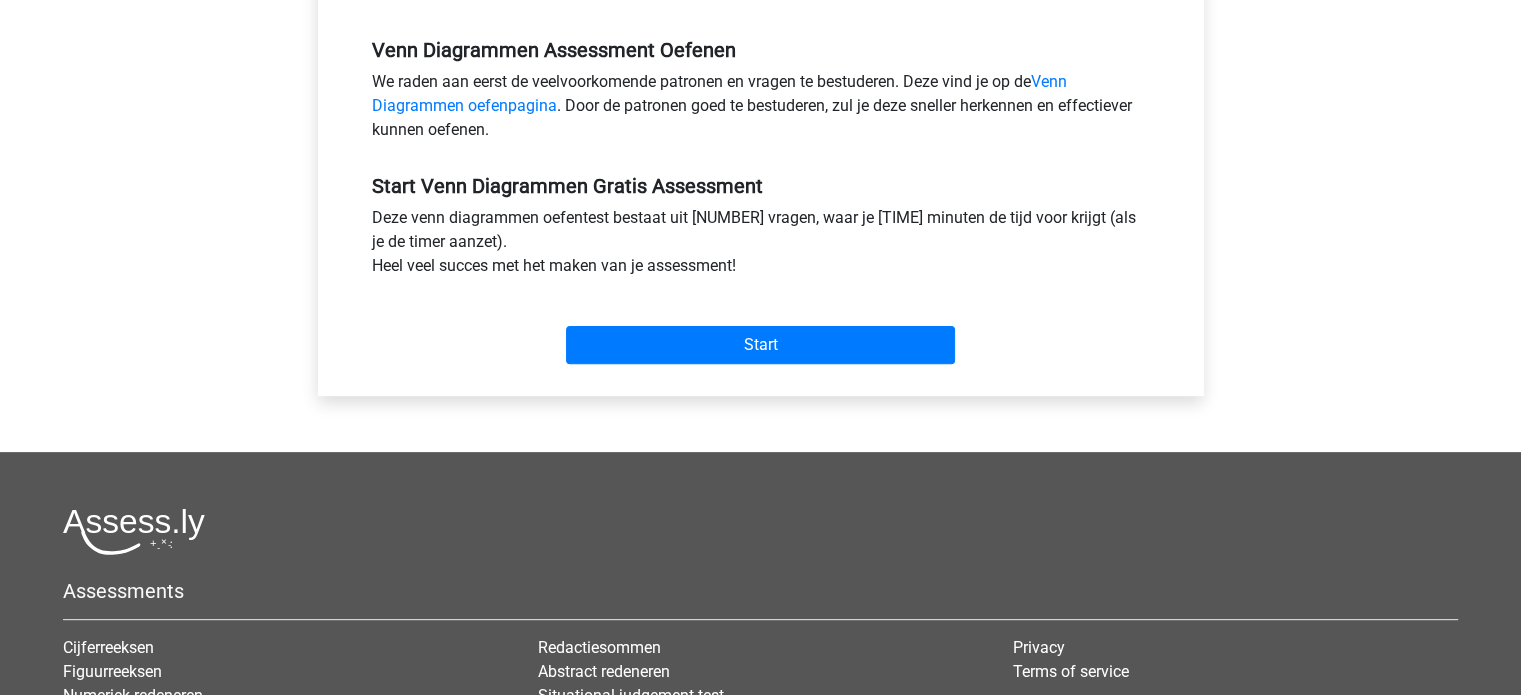 click on "Start" at bounding box center [761, 329] 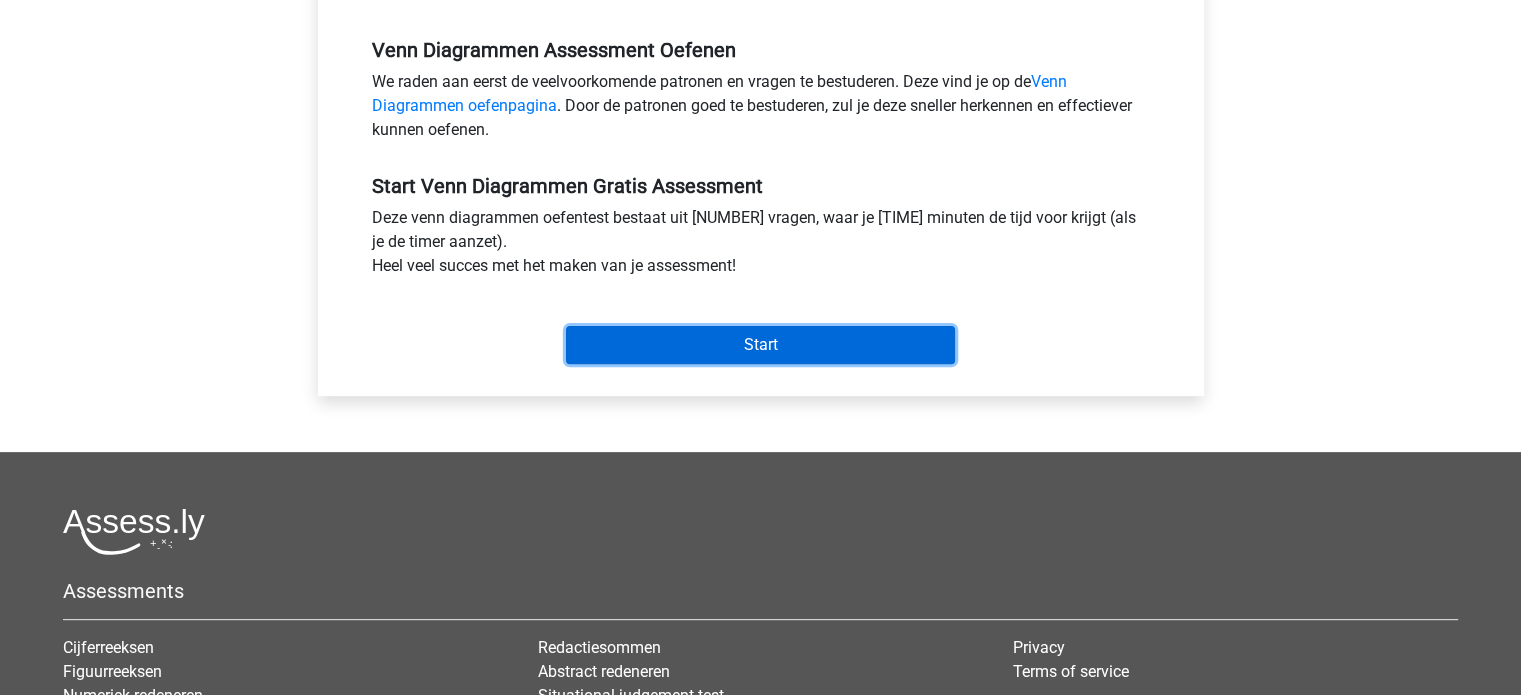 click on "Start" at bounding box center (760, 345) 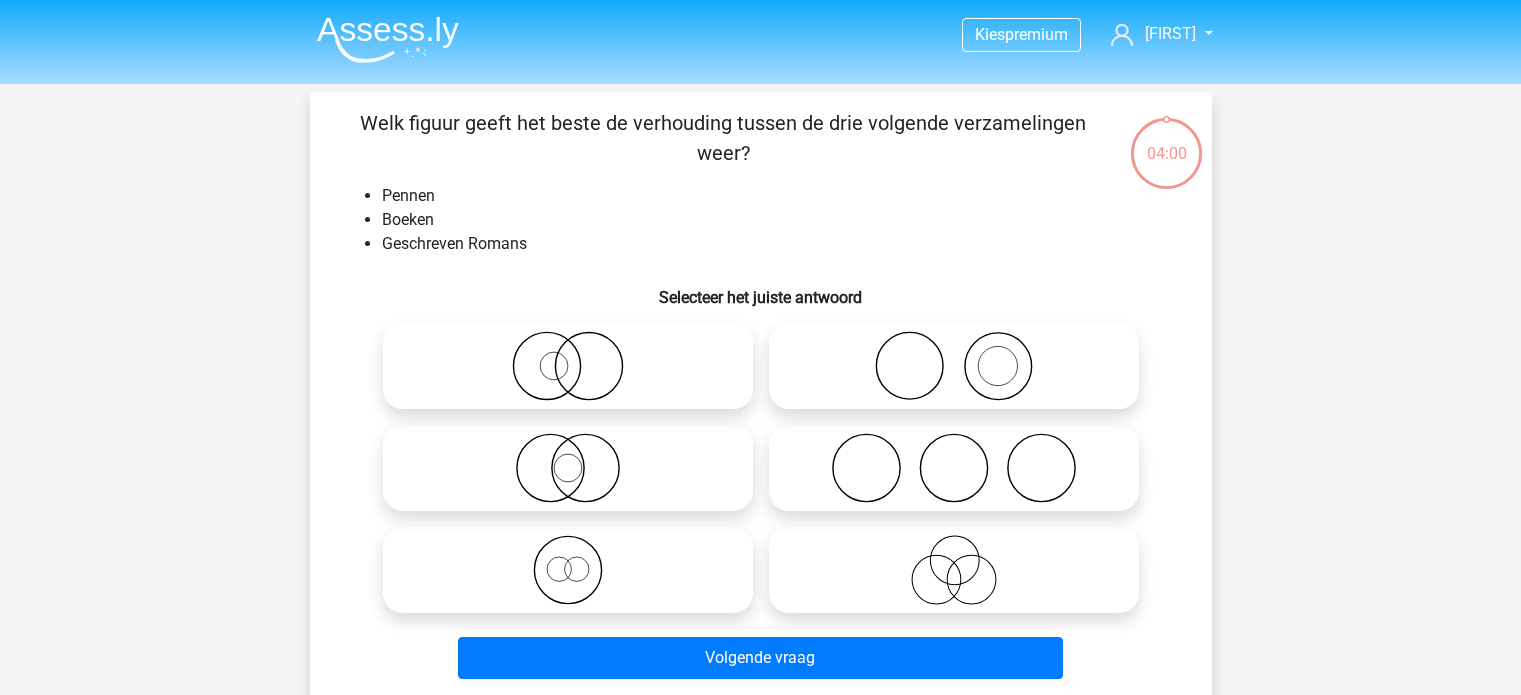 scroll, scrollTop: 0, scrollLeft: 0, axis: both 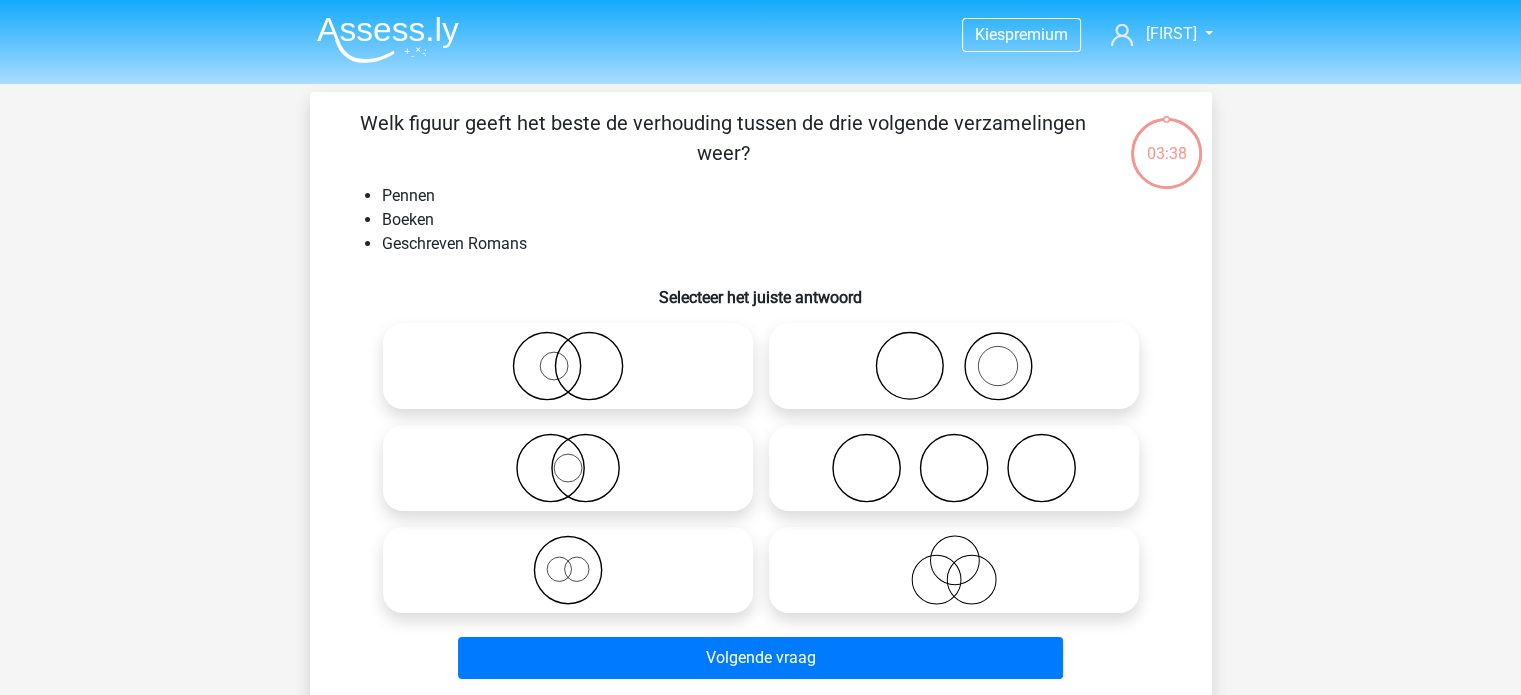 click at bounding box center [954, 366] 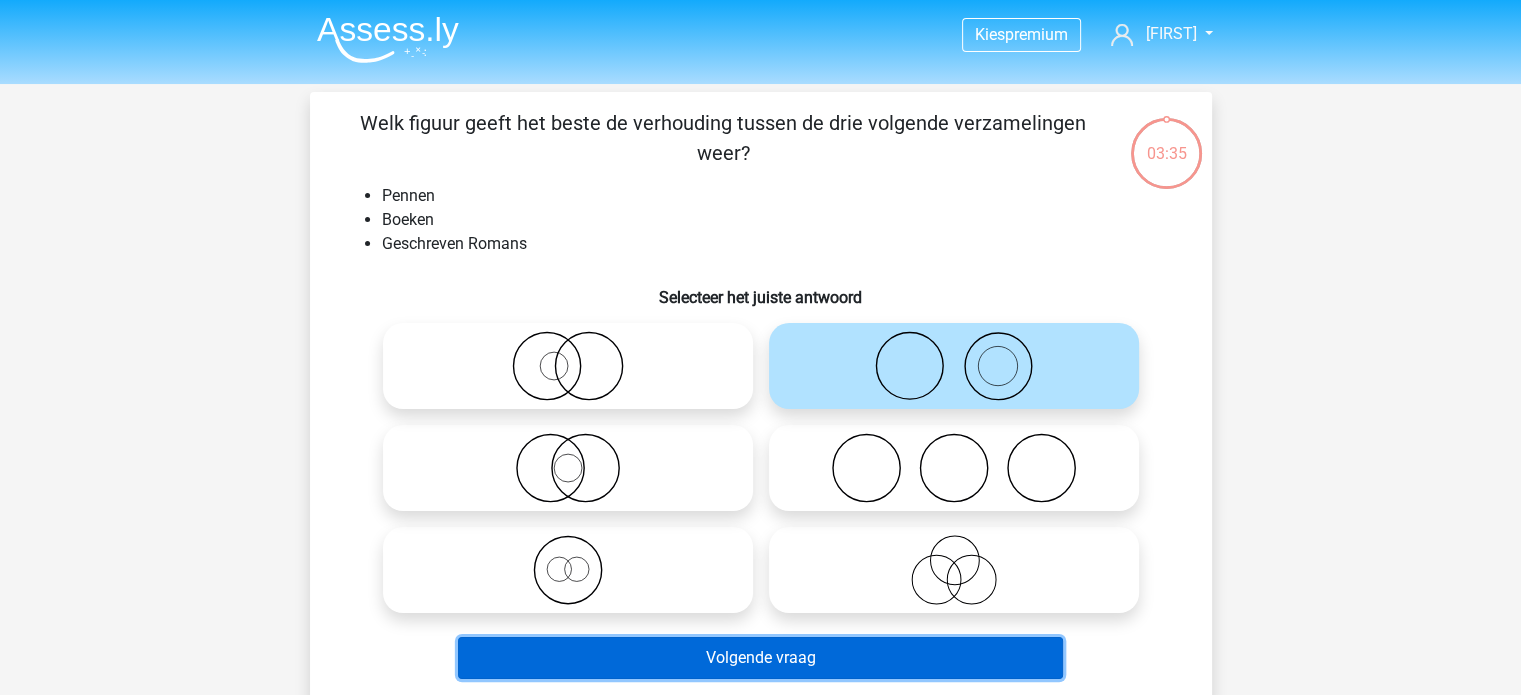 click on "Volgende vraag" at bounding box center (760, 658) 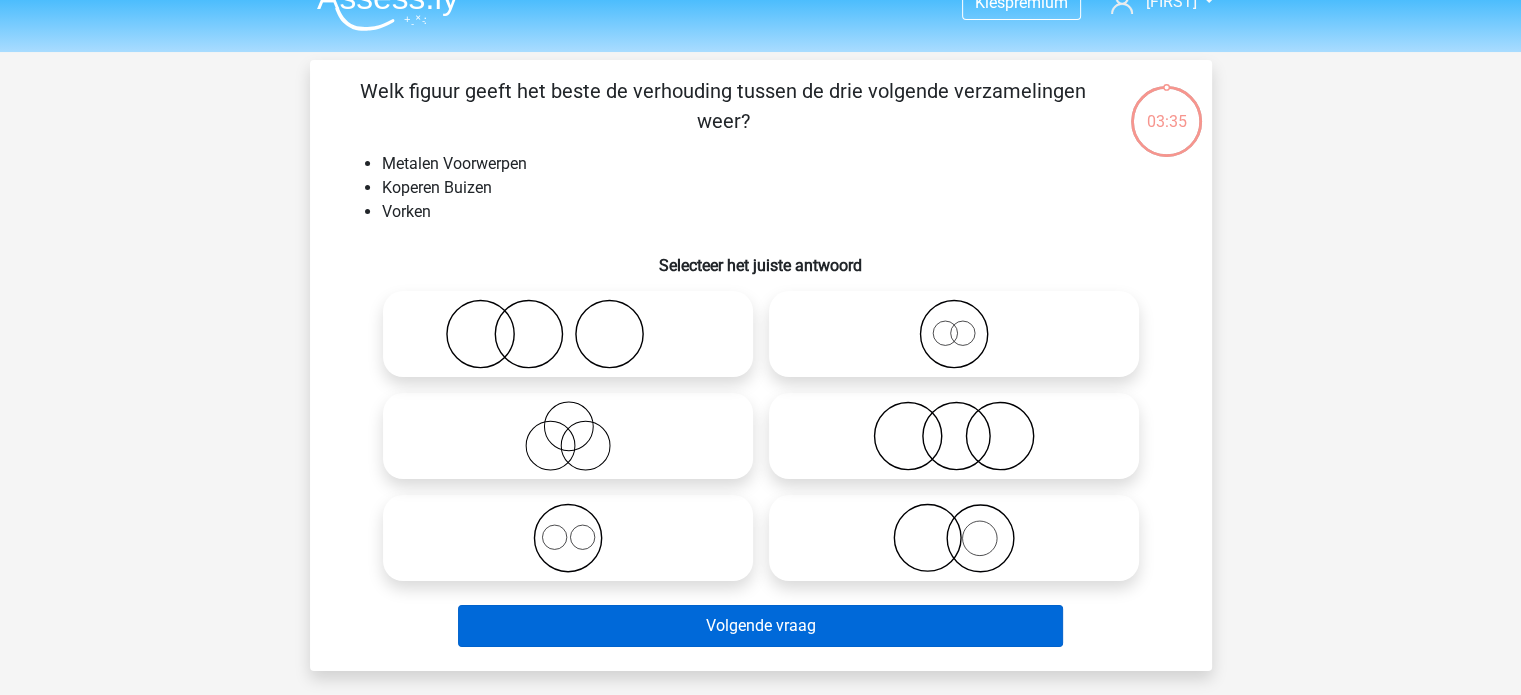 scroll, scrollTop: 0, scrollLeft: 0, axis: both 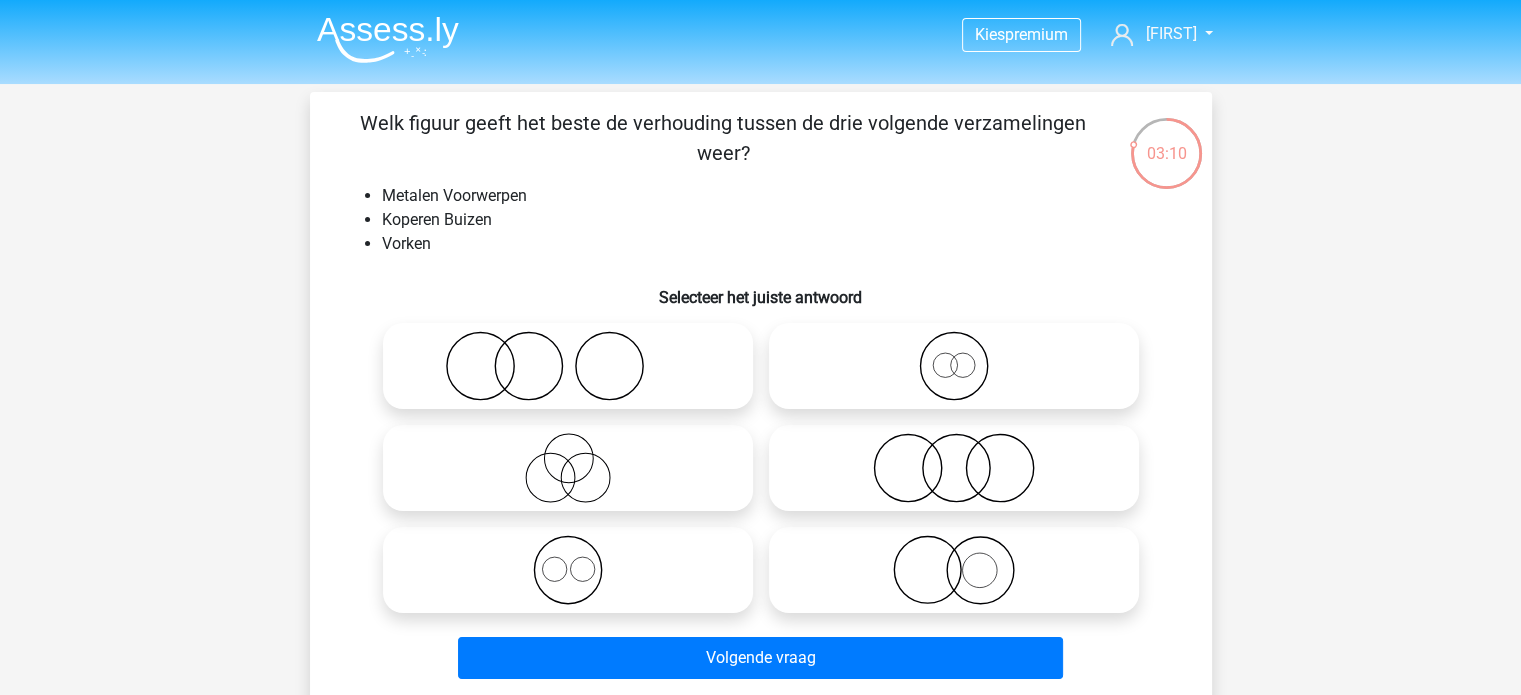 click at bounding box center [954, 570] 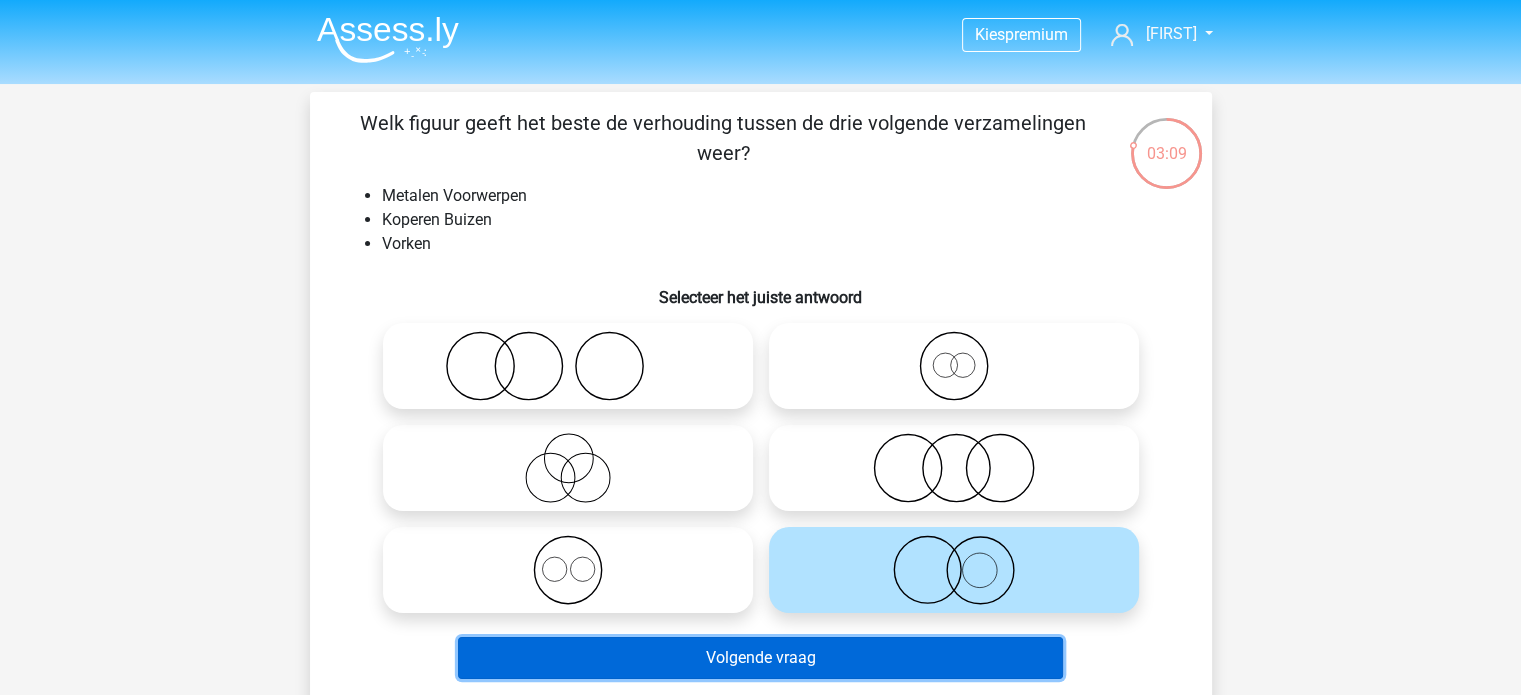 click on "Volgende vraag" at bounding box center (760, 658) 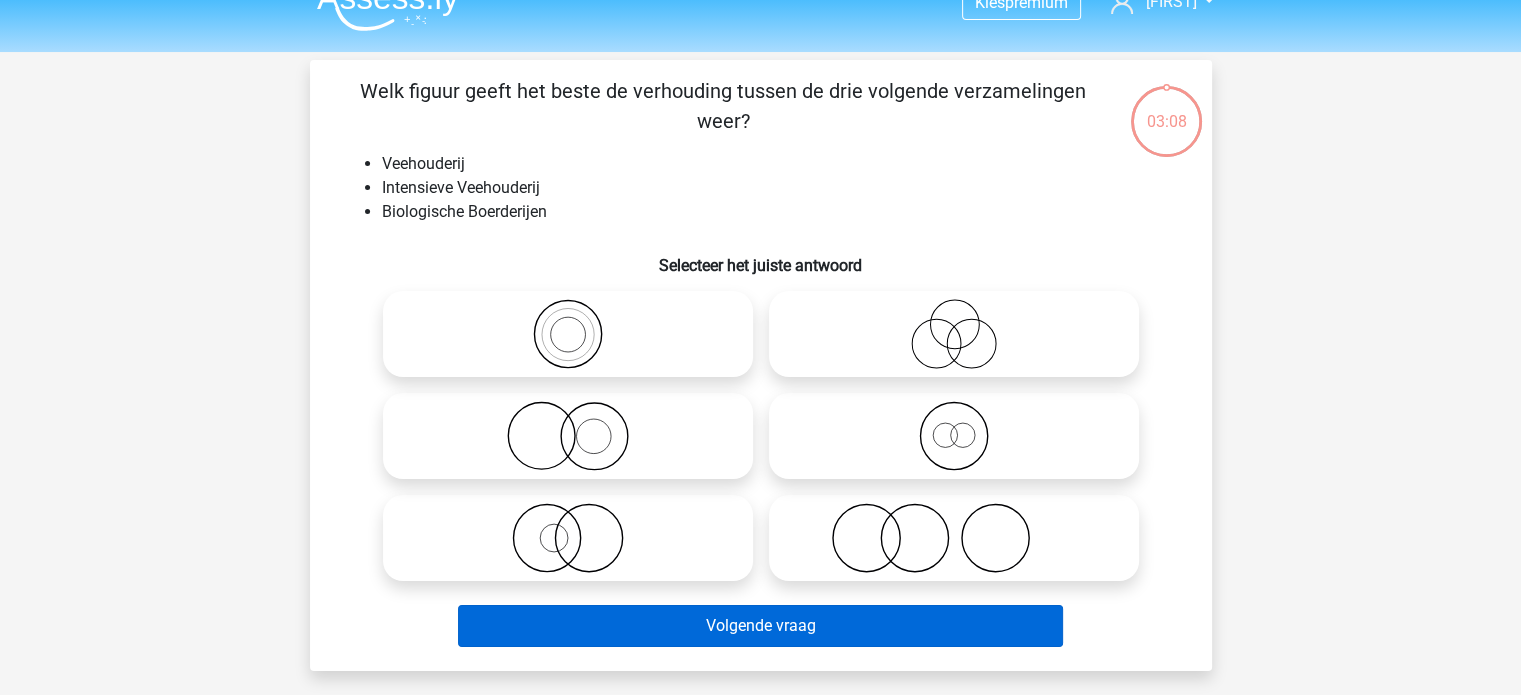 scroll, scrollTop: 0, scrollLeft: 0, axis: both 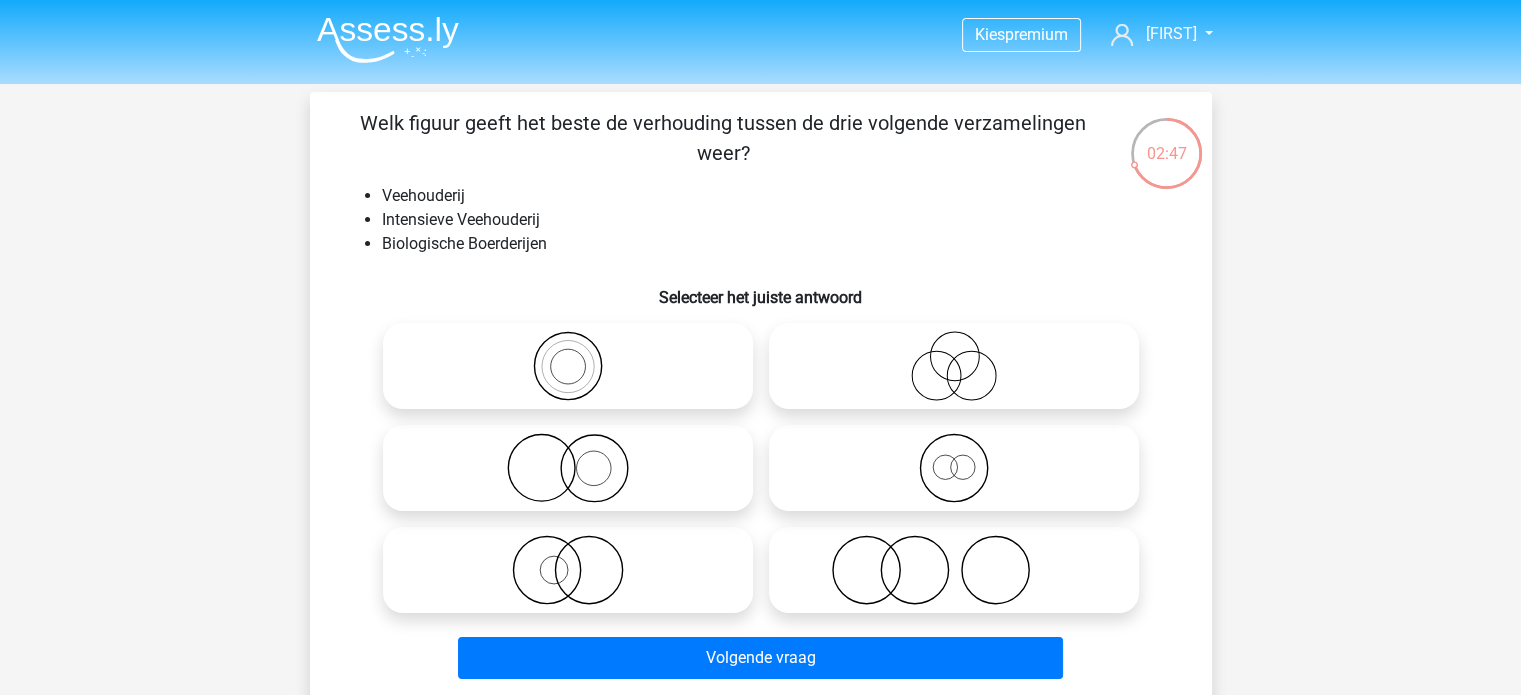 click at bounding box center [568, 468] 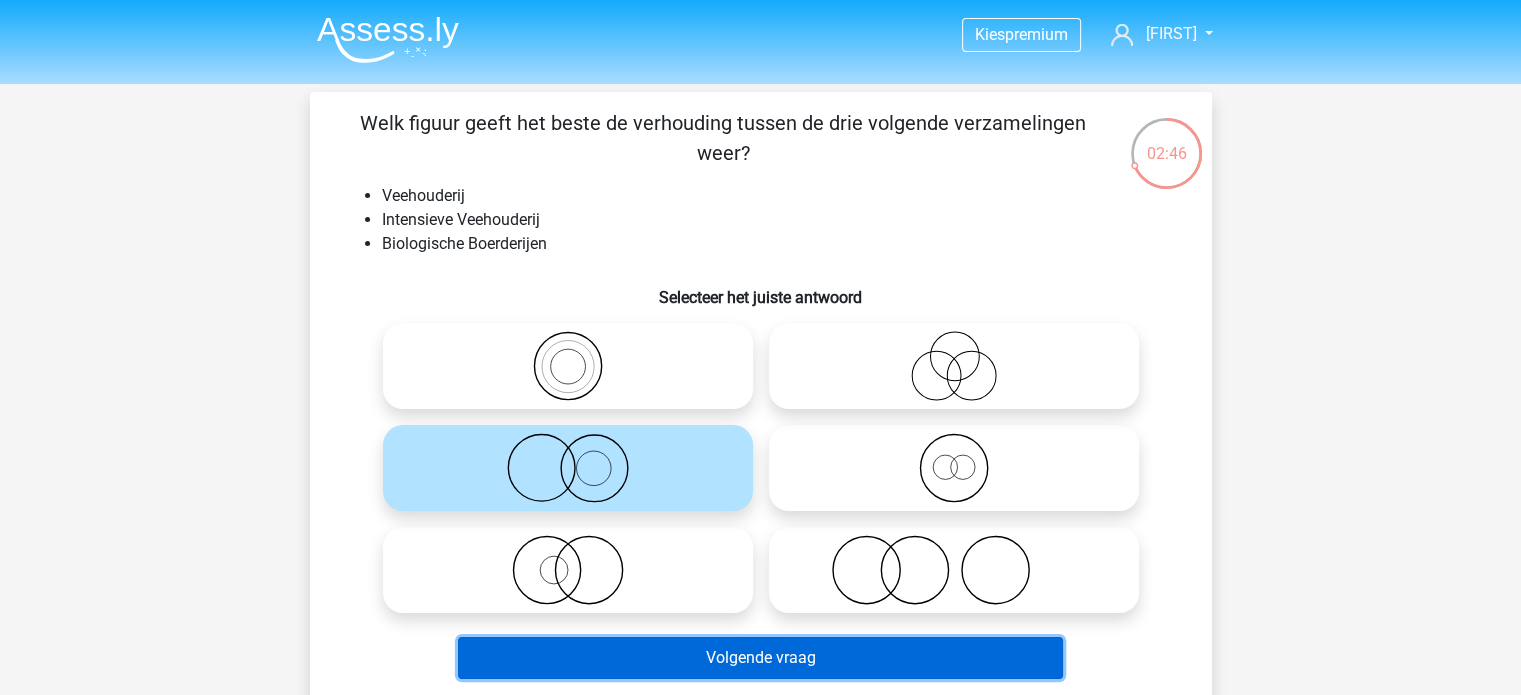 click on "Volgende vraag" at bounding box center (760, 658) 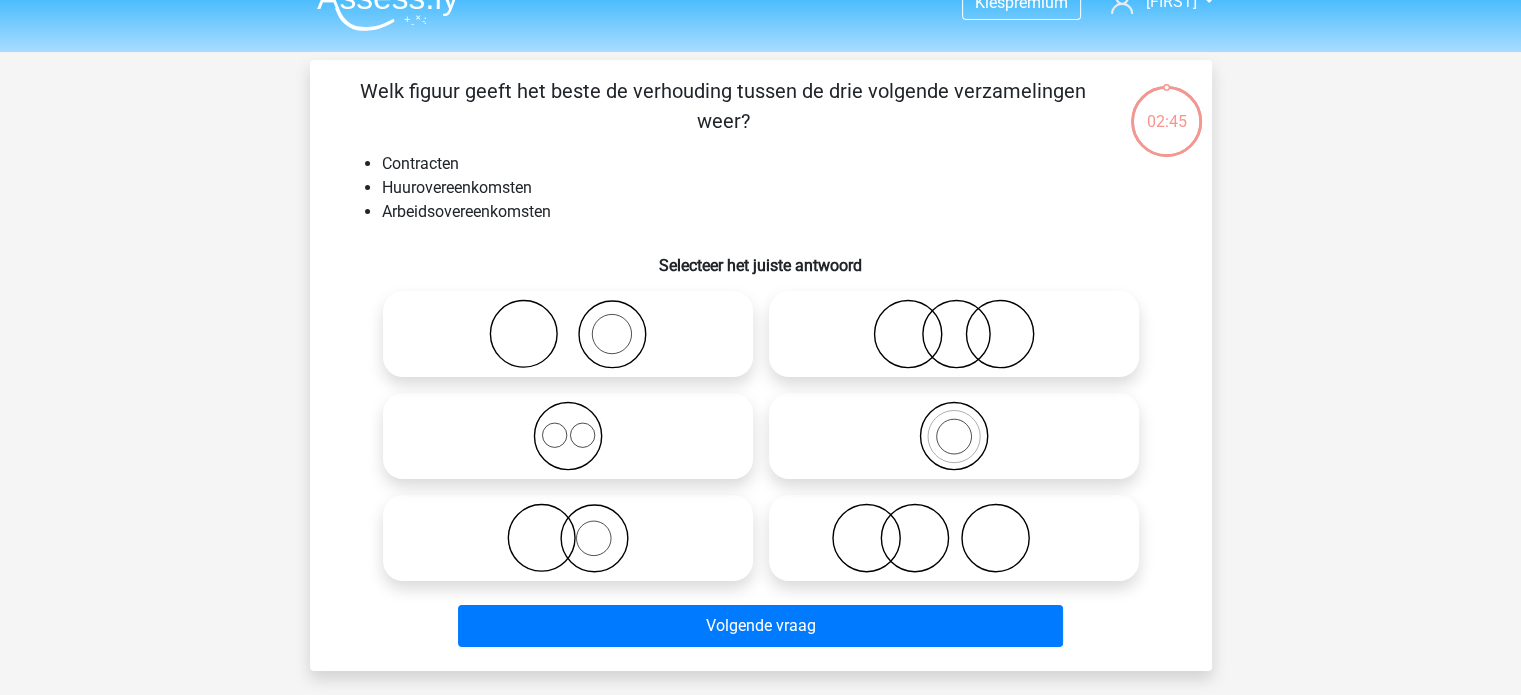 scroll, scrollTop: 0, scrollLeft: 0, axis: both 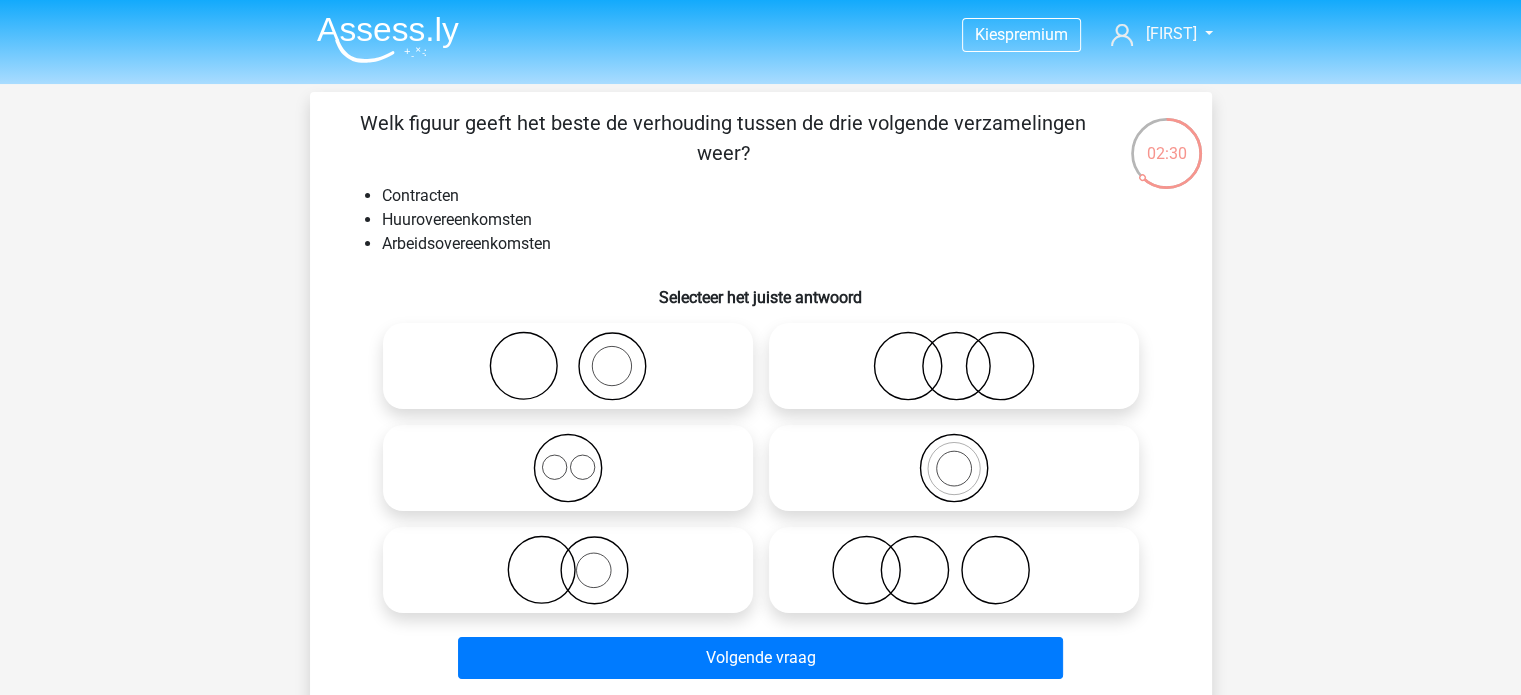 click at bounding box center (568, 468) 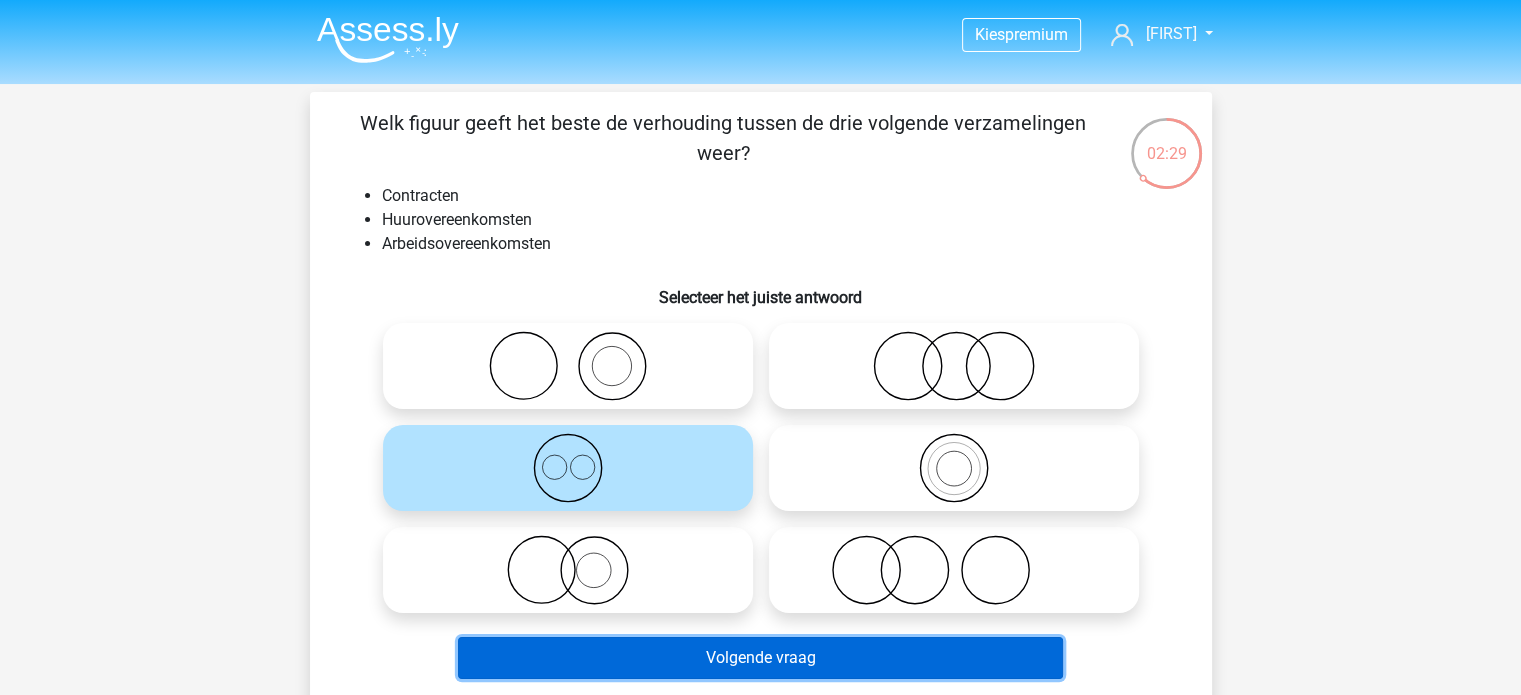 click on "Volgende vraag" at bounding box center [760, 658] 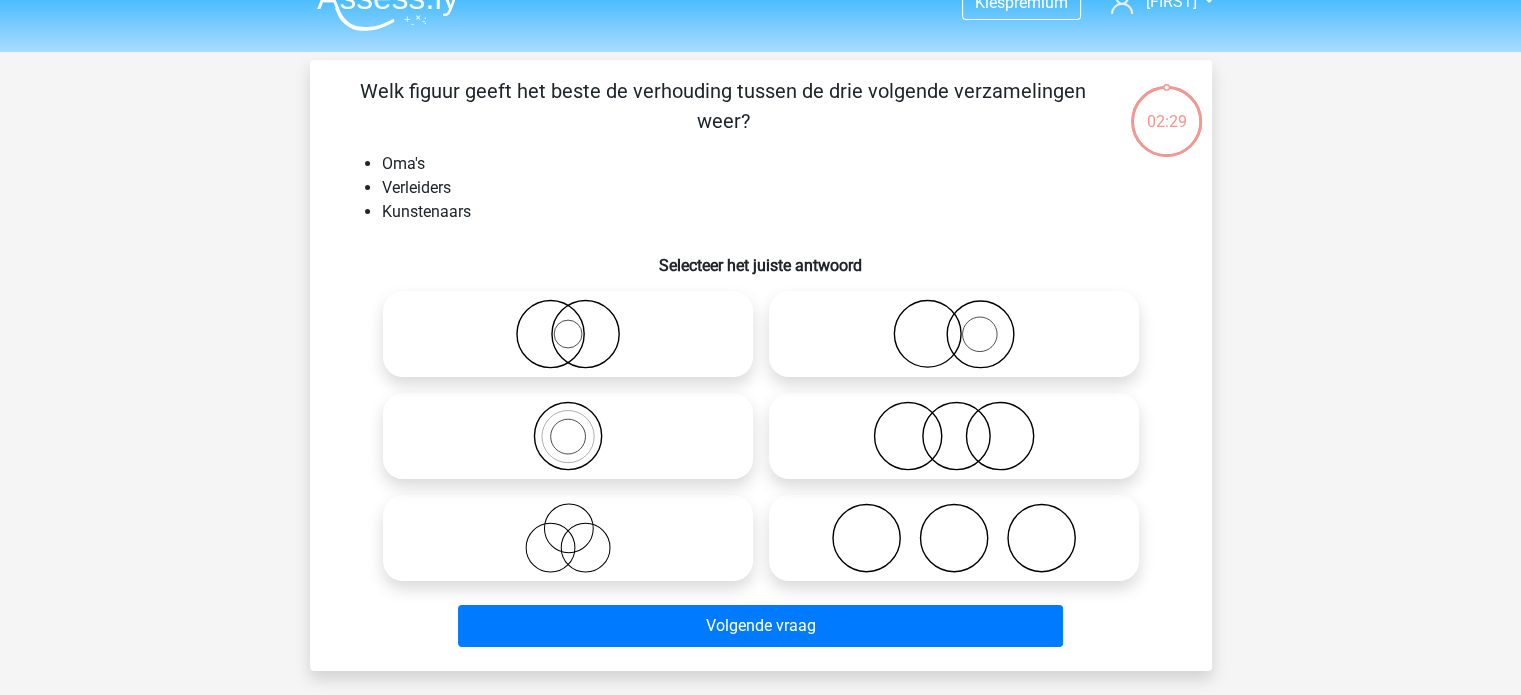 scroll, scrollTop: 0, scrollLeft: 0, axis: both 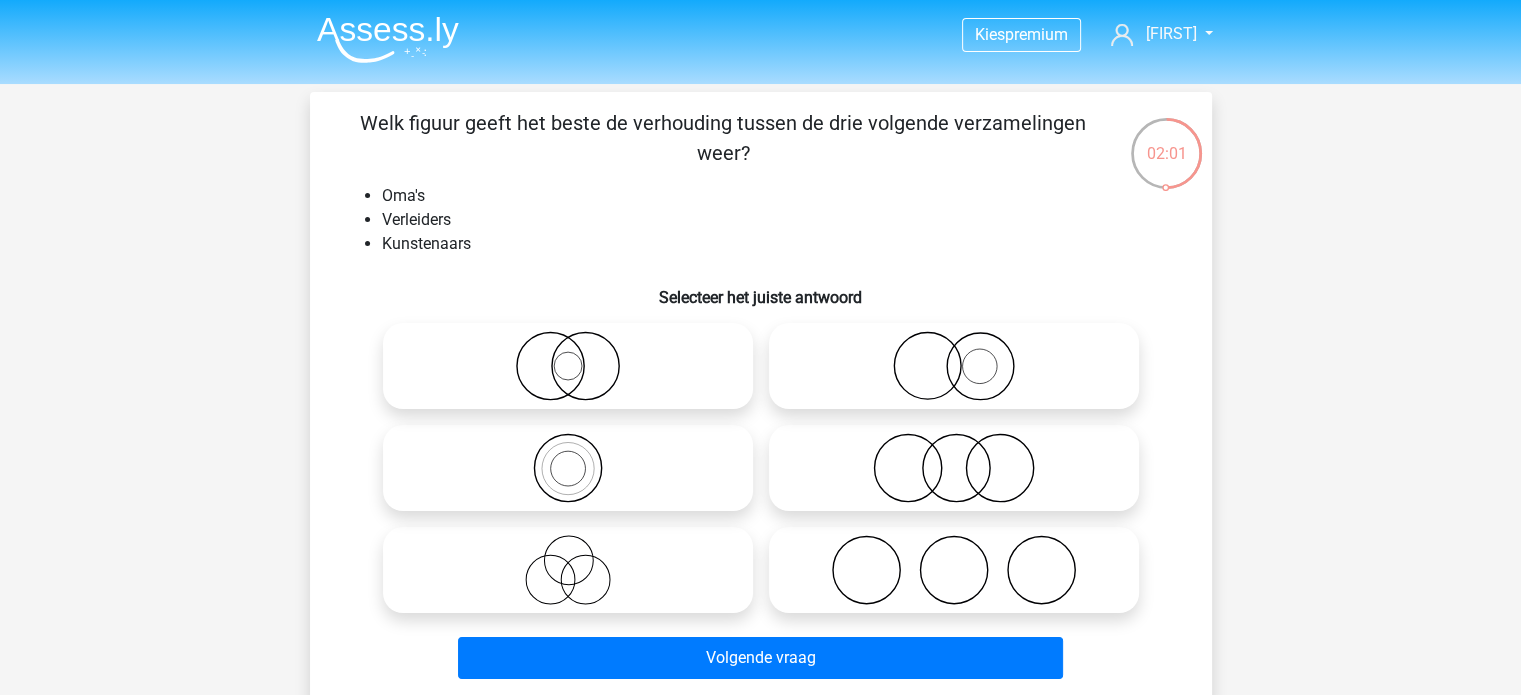 click at bounding box center [568, 570] 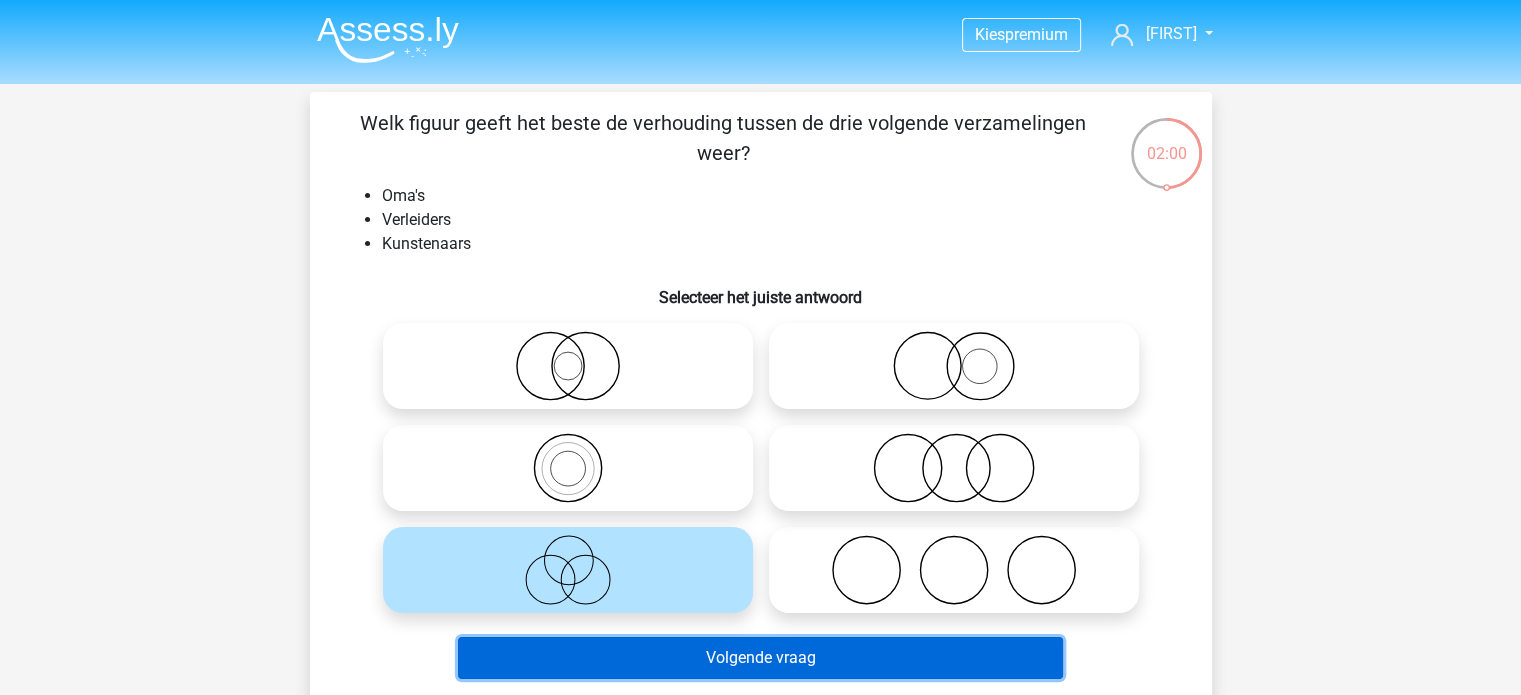 click on "Volgende vraag" at bounding box center (760, 658) 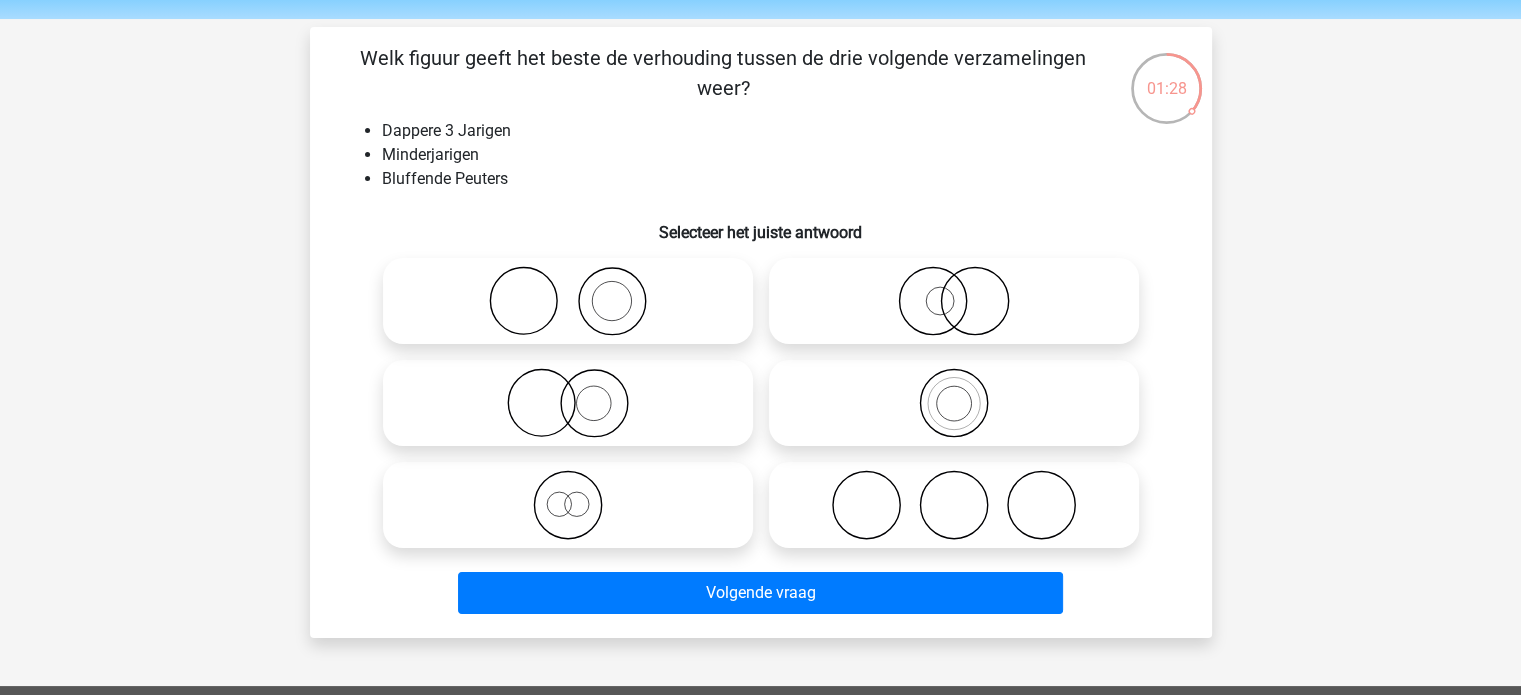 scroll, scrollTop: 100, scrollLeft: 0, axis: vertical 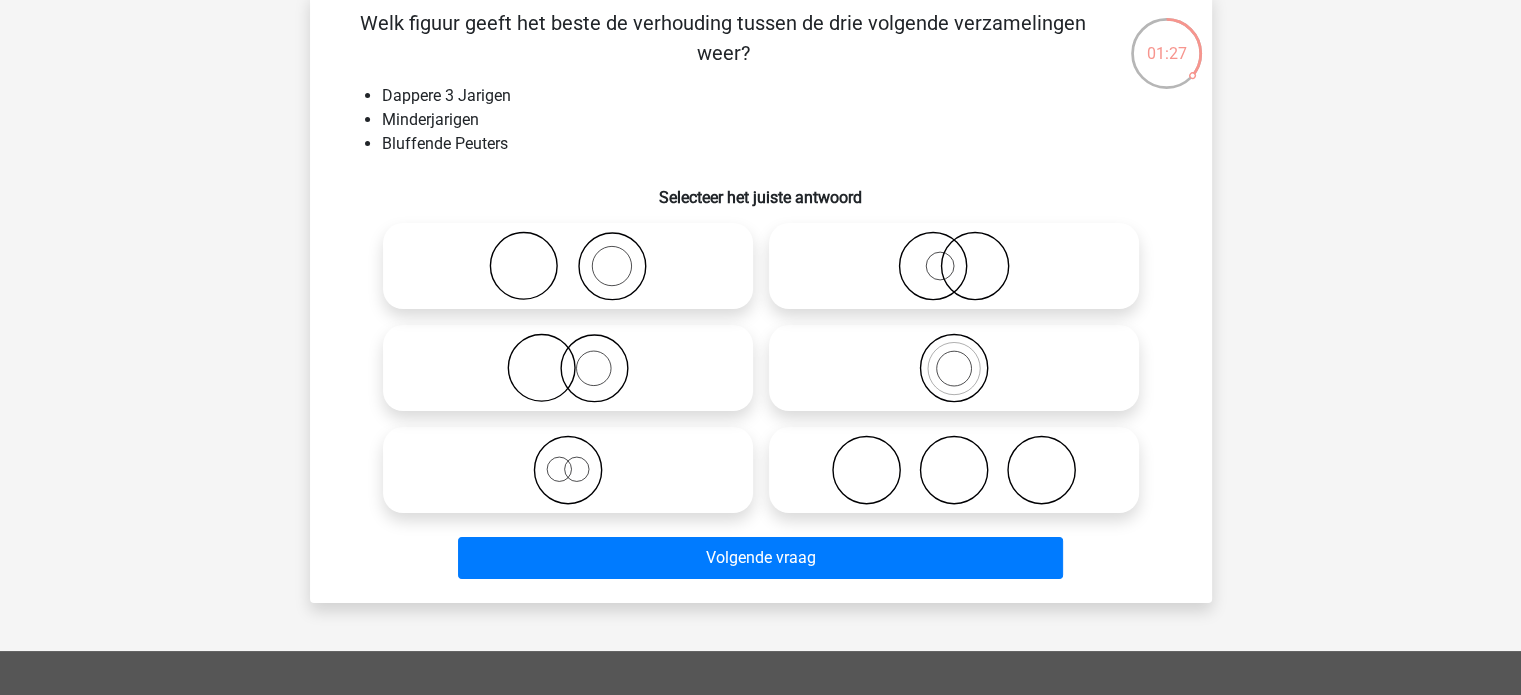 click at bounding box center [568, 470] 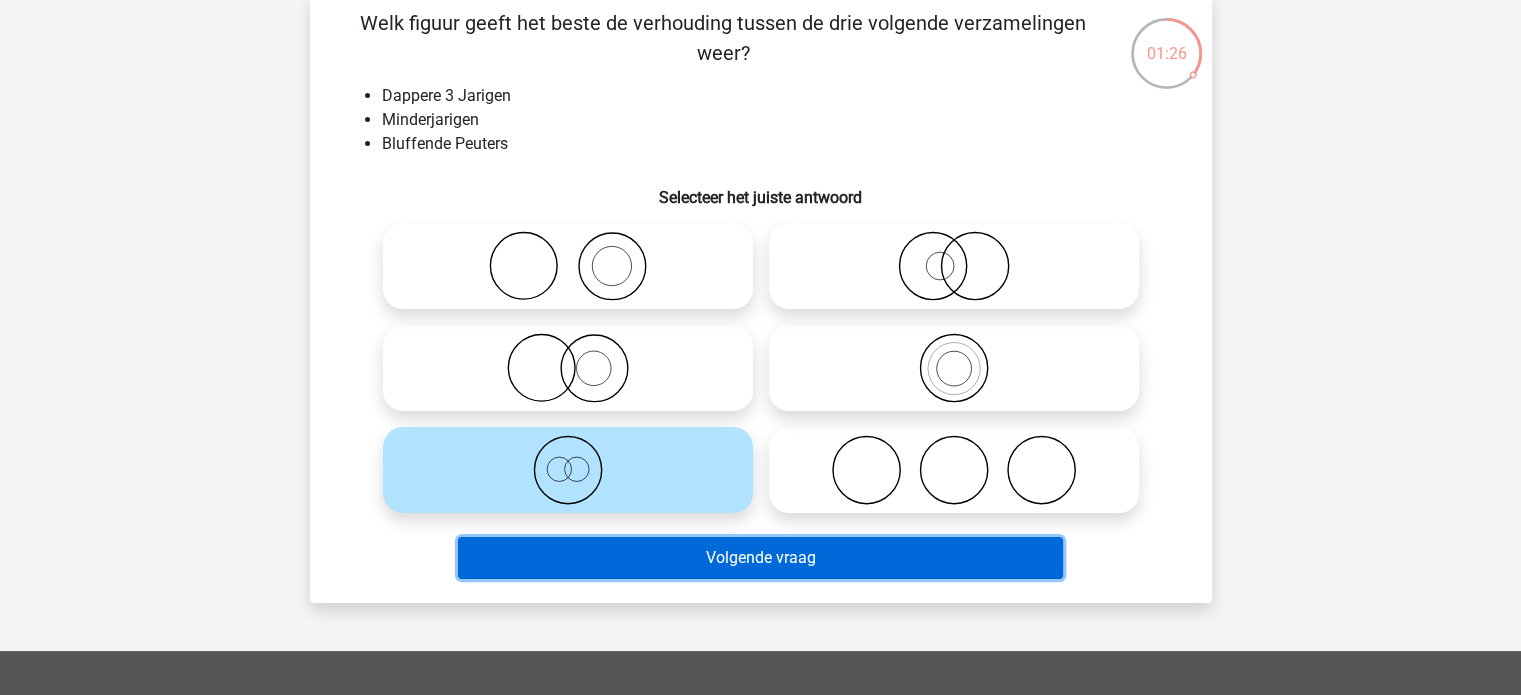 click on "Volgende vraag" at bounding box center (760, 558) 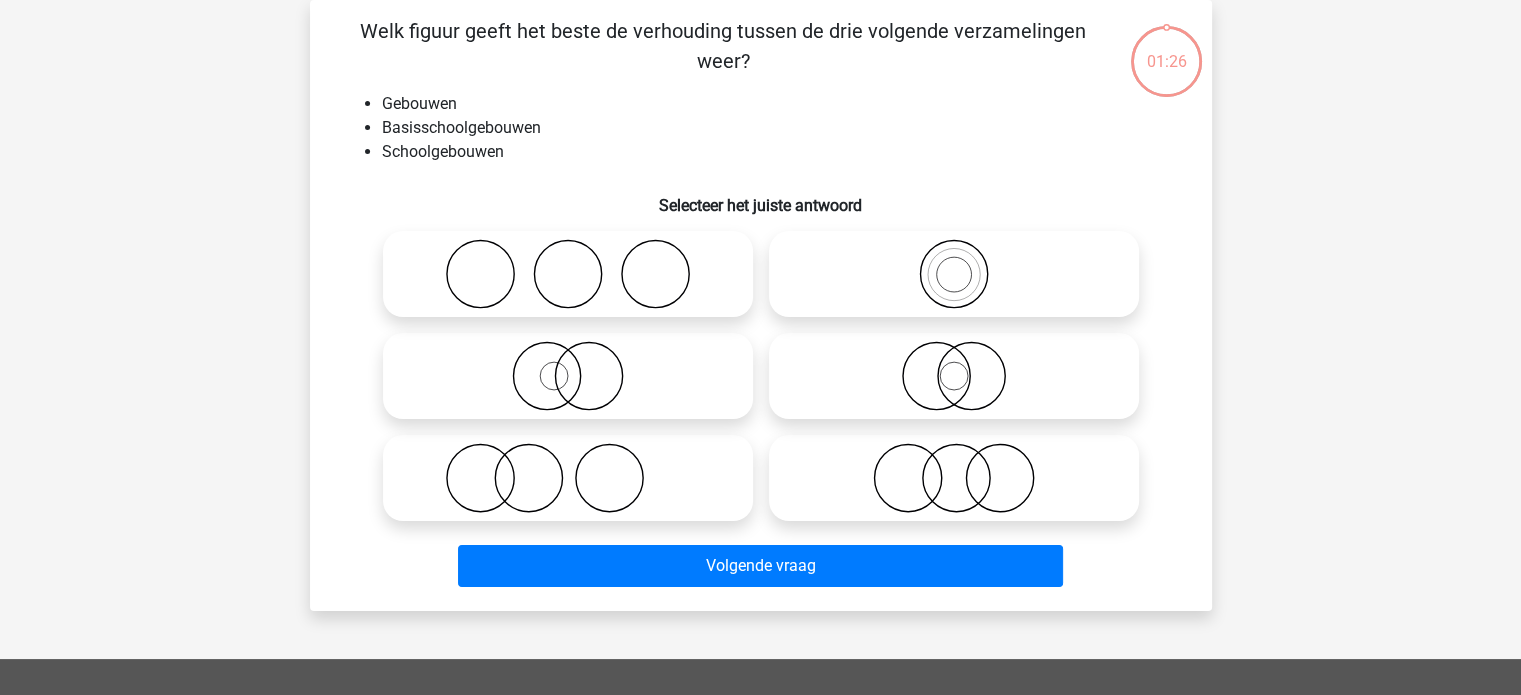 scroll, scrollTop: 0, scrollLeft: 0, axis: both 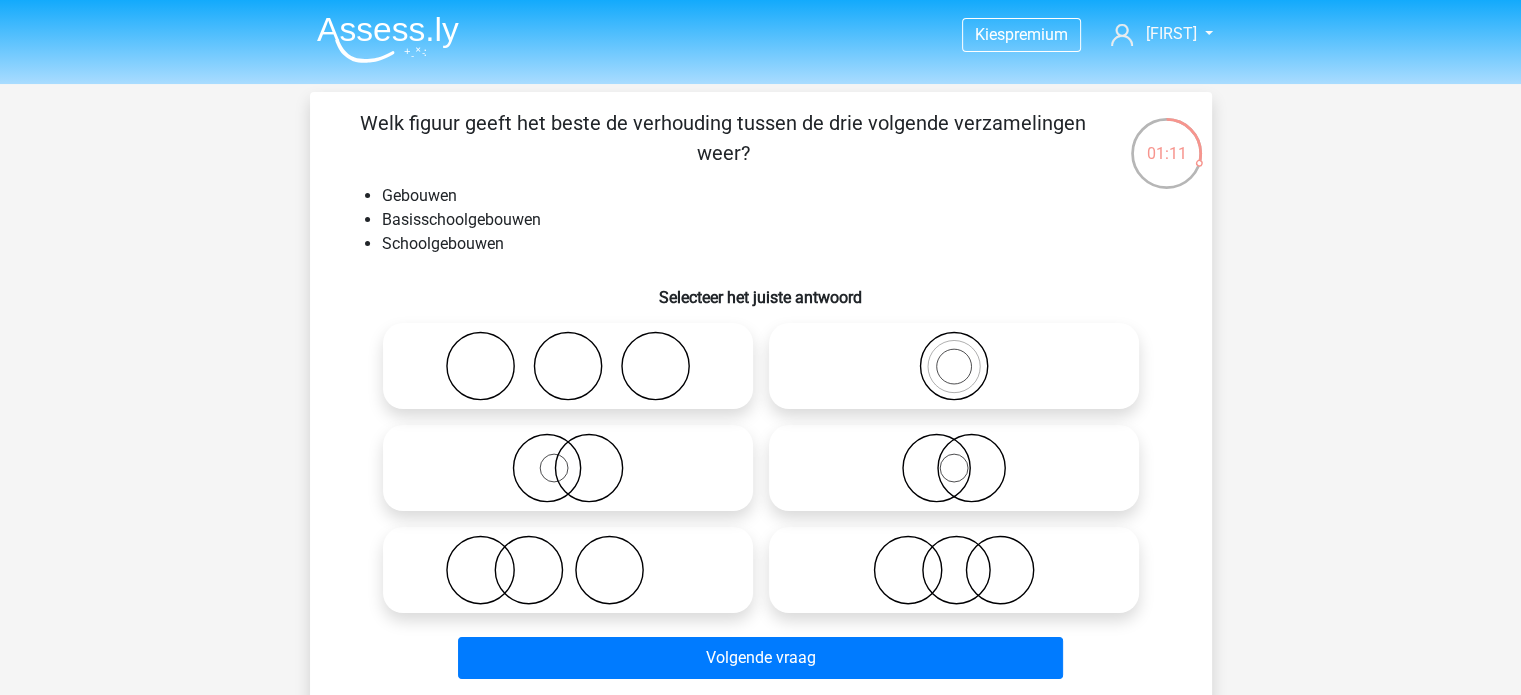 click at bounding box center (954, 366) 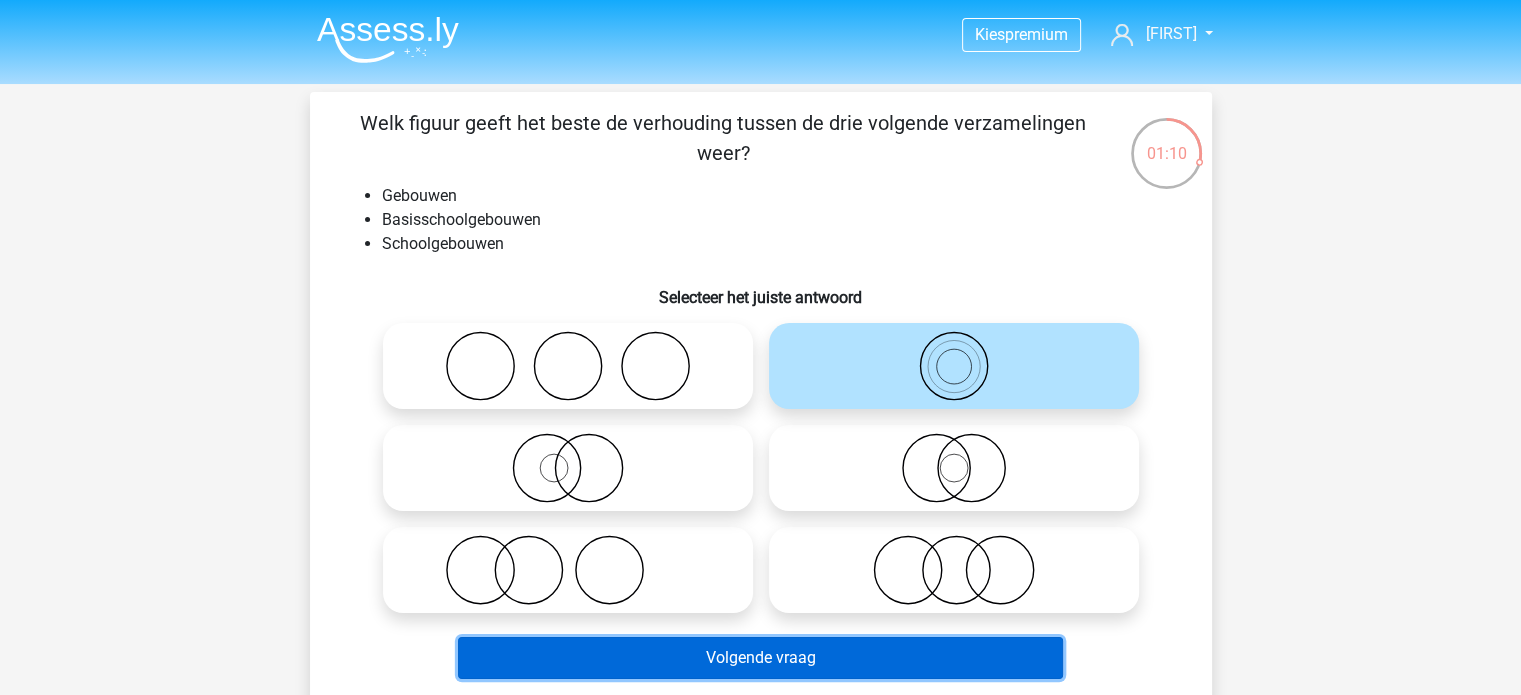 click on "Volgende vraag" at bounding box center (760, 658) 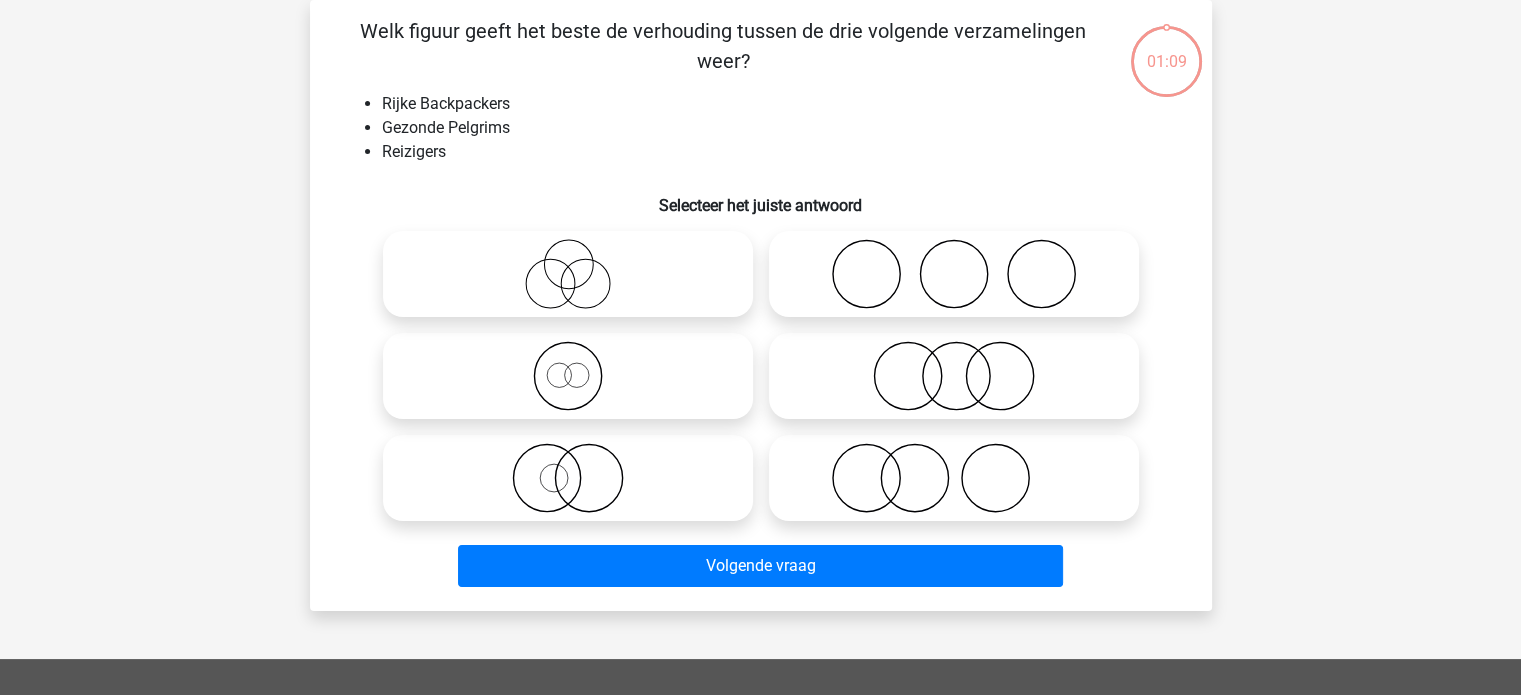 scroll, scrollTop: 0, scrollLeft: 0, axis: both 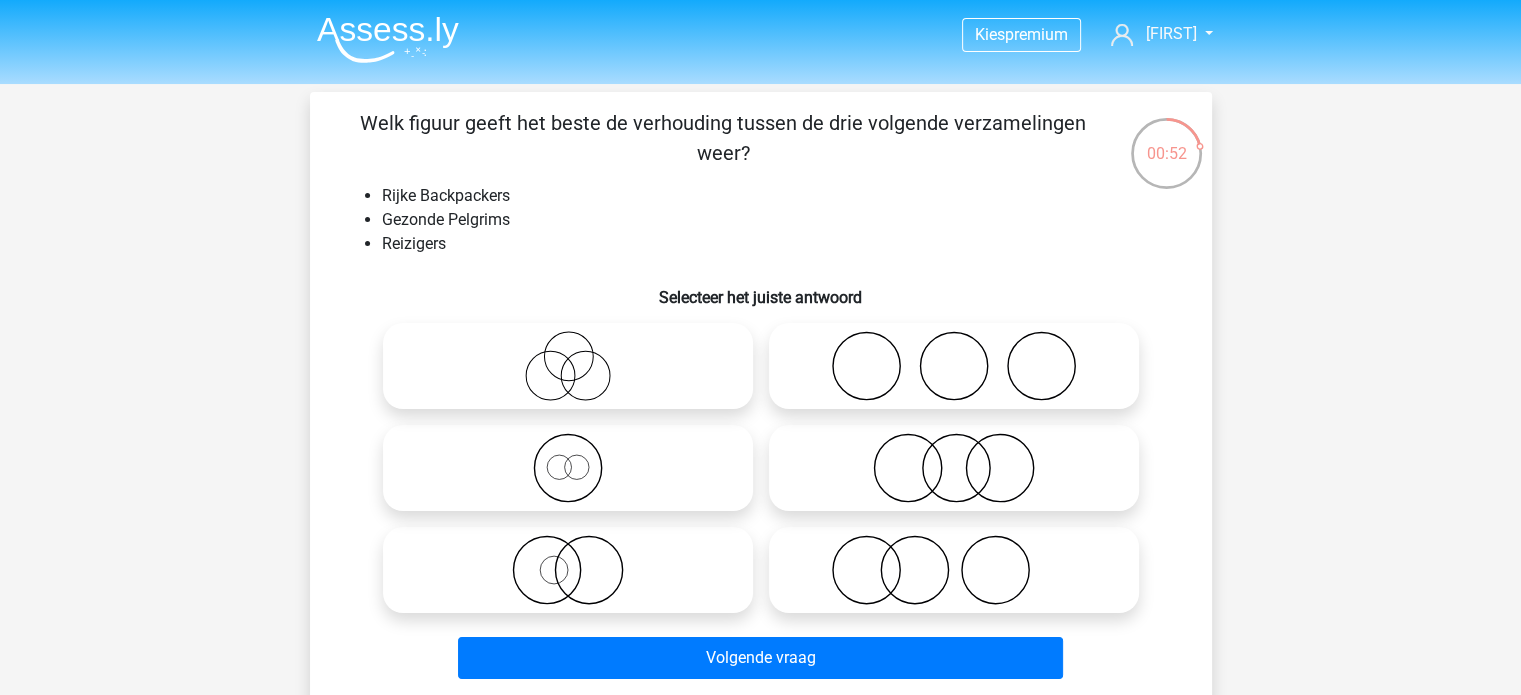 click at bounding box center (568, 468) 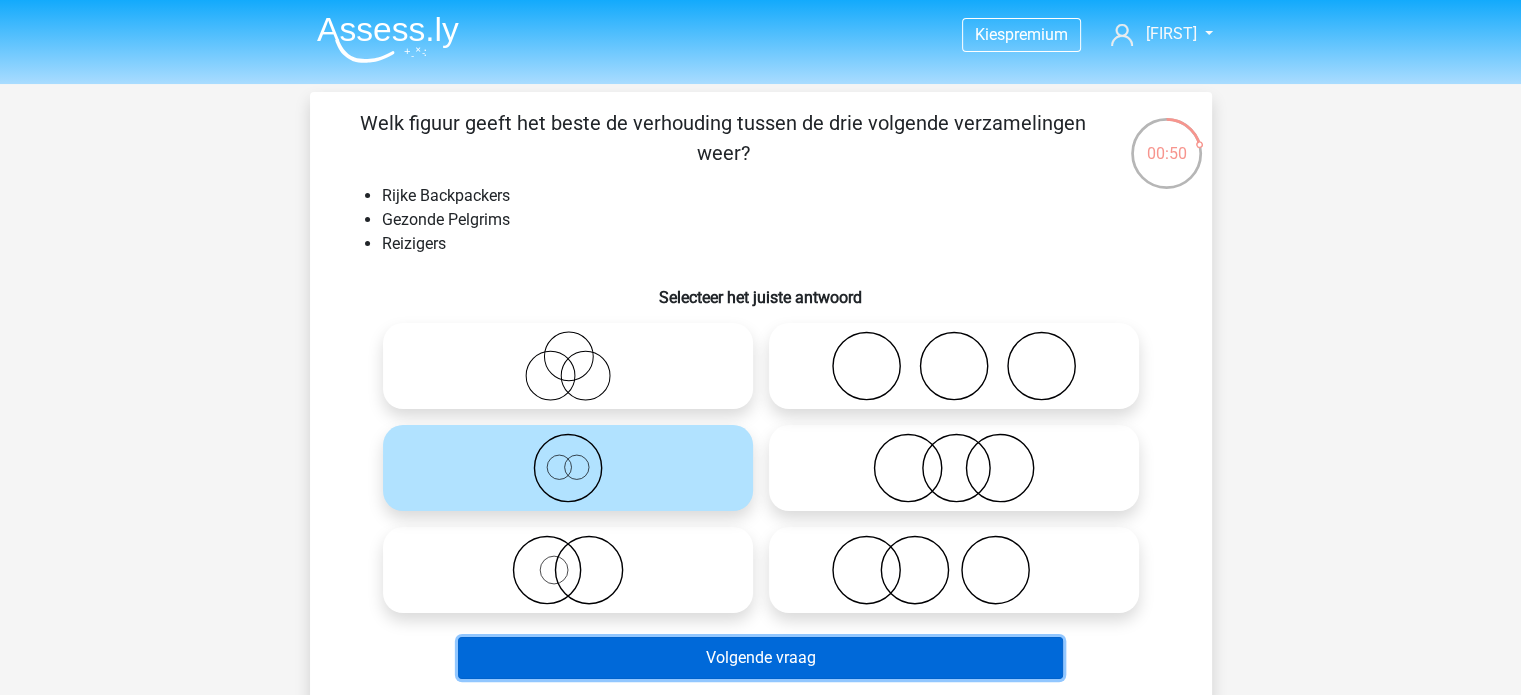 click on "Volgende vraag" at bounding box center [760, 658] 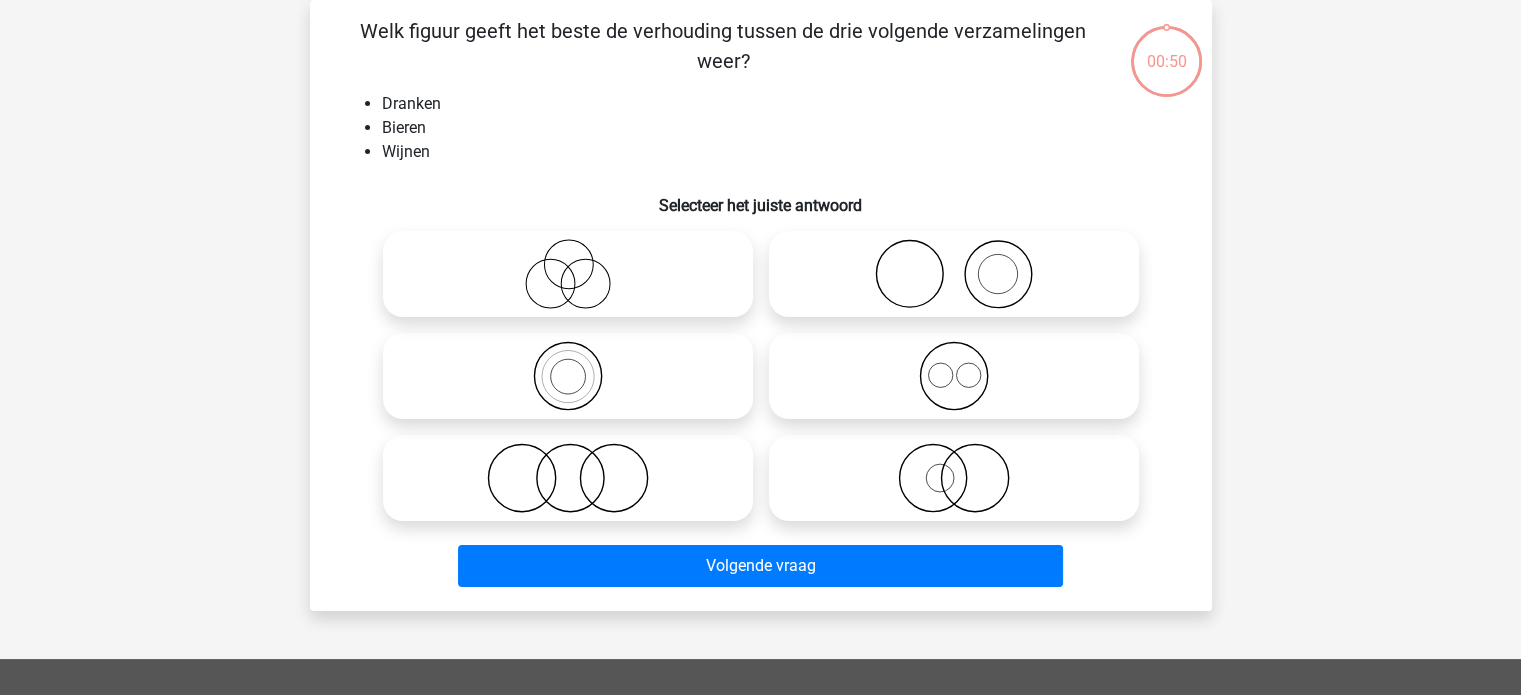 scroll, scrollTop: 0, scrollLeft: 0, axis: both 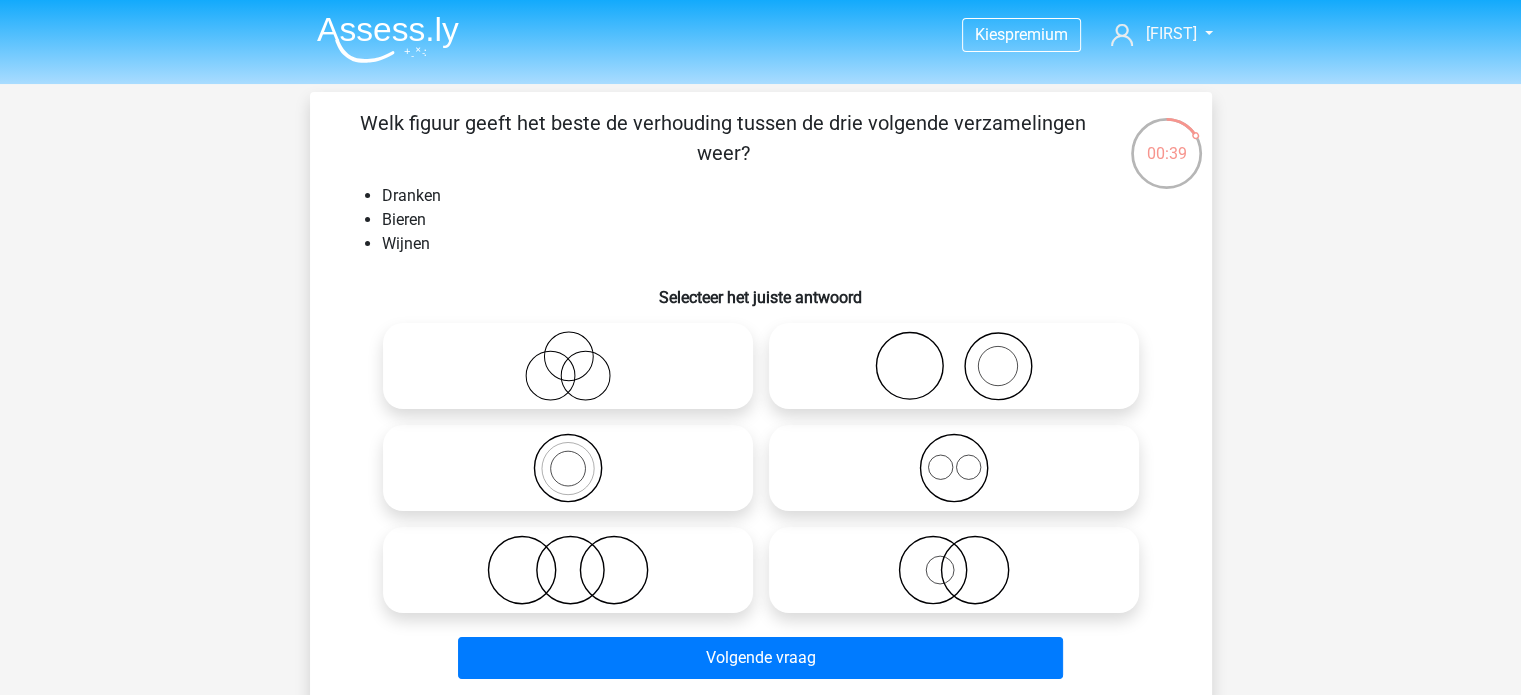 click at bounding box center (954, 468) 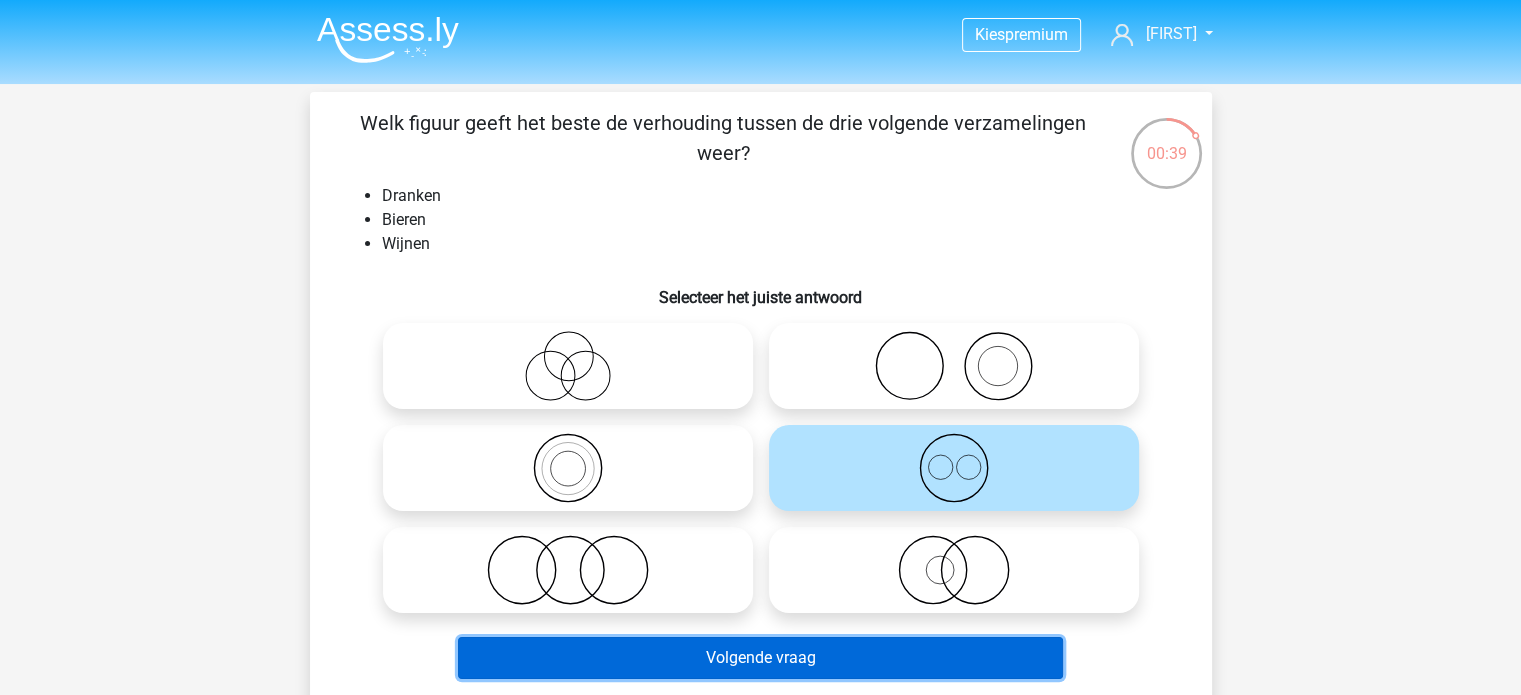 click on "Volgende vraag" at bounding box center (760, 658) 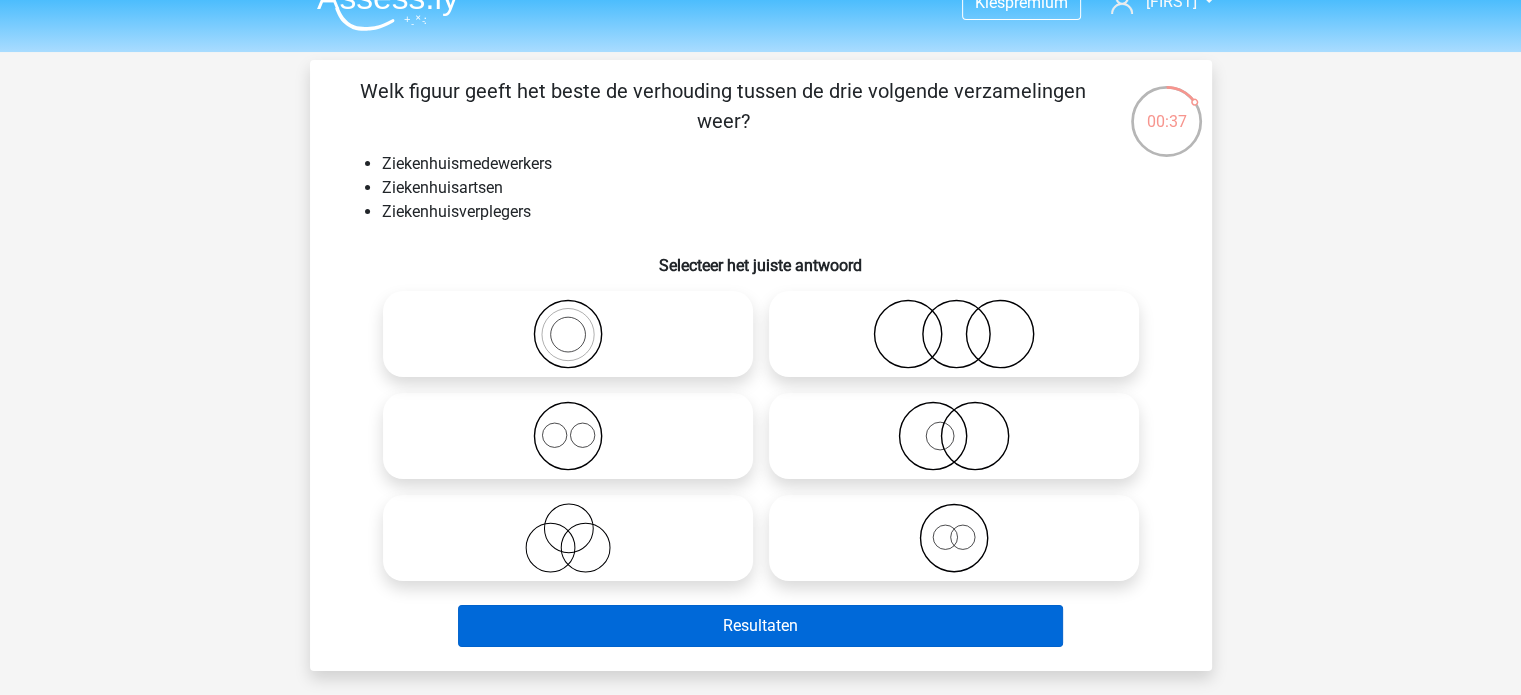 scroll, scrollTop: 0, scrollLeft: 0, axis: both 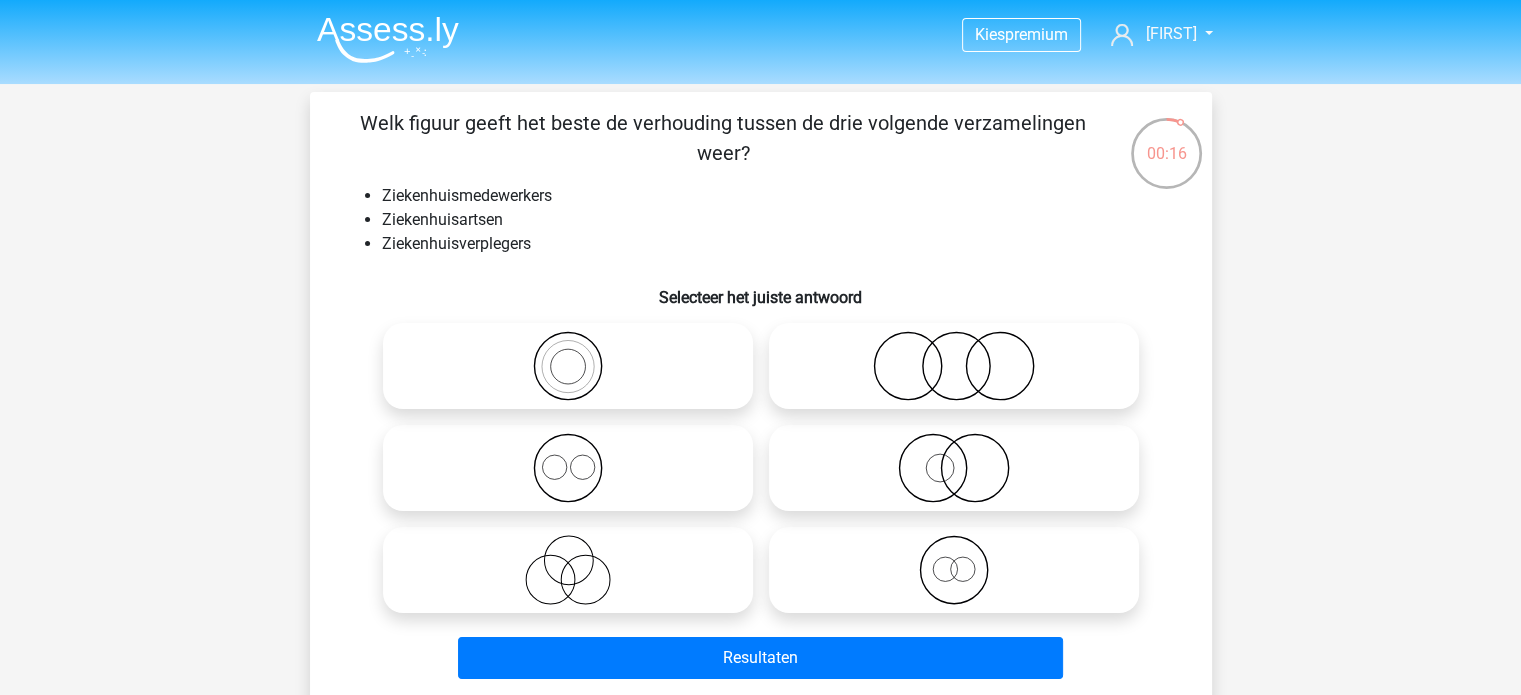 click at bounding box center [554, 467] 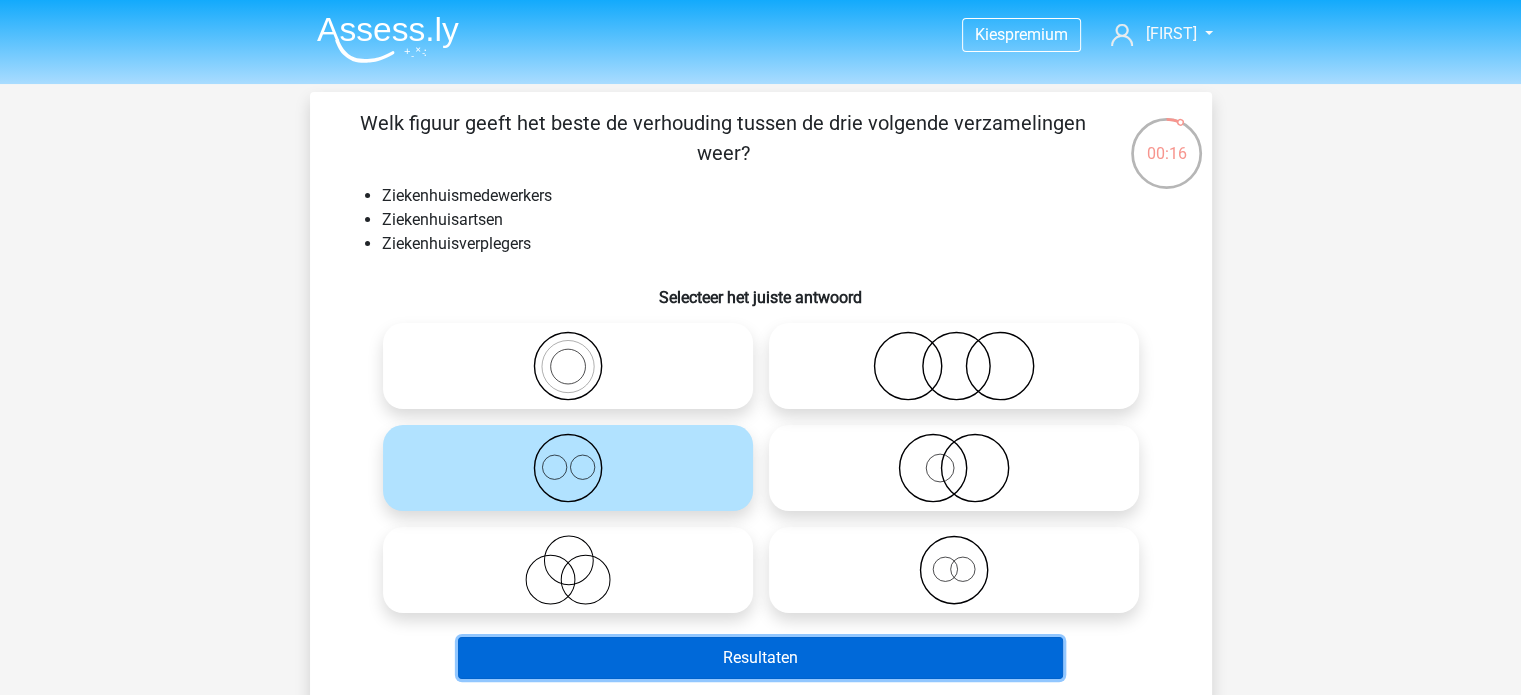 click on "Resultaten" at bounding box center [760, 658] 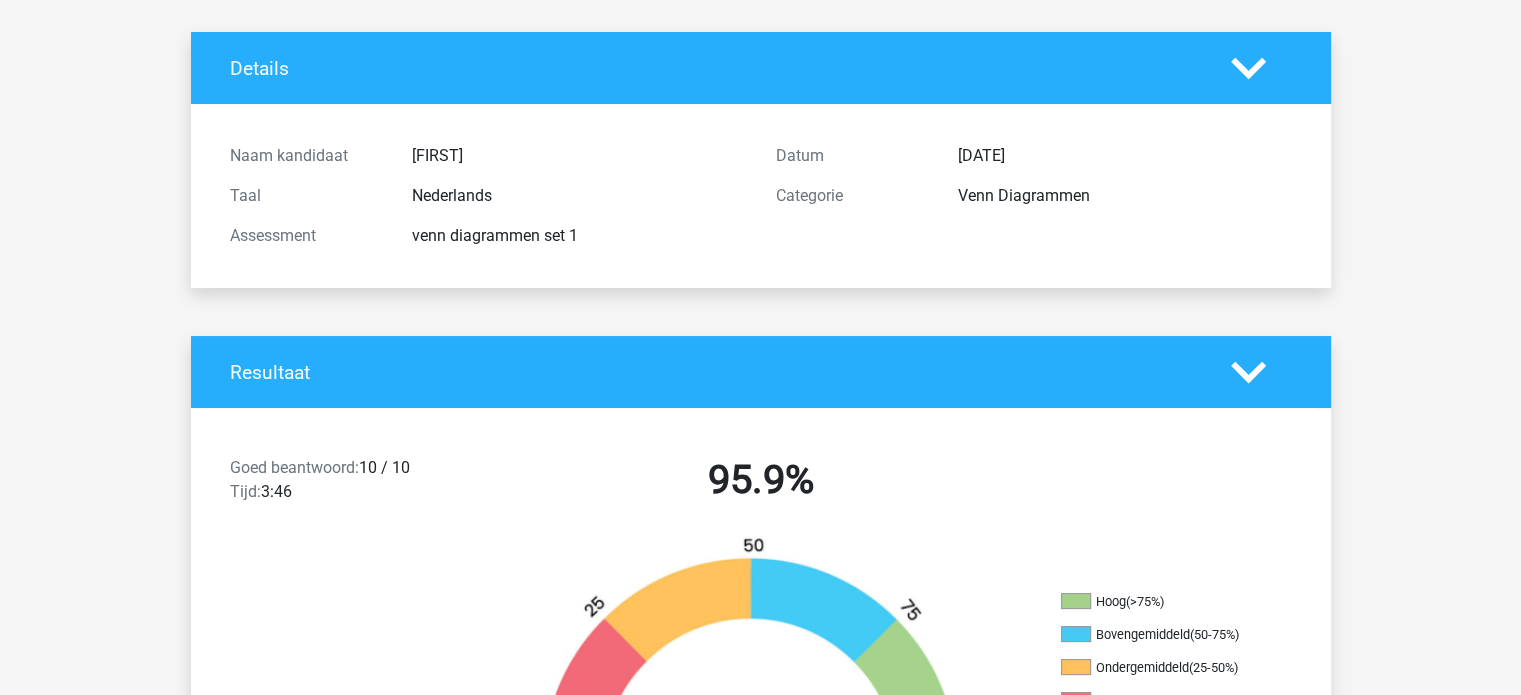 scroll, scrollTop: 0, scrollLeft: 0, axis: both 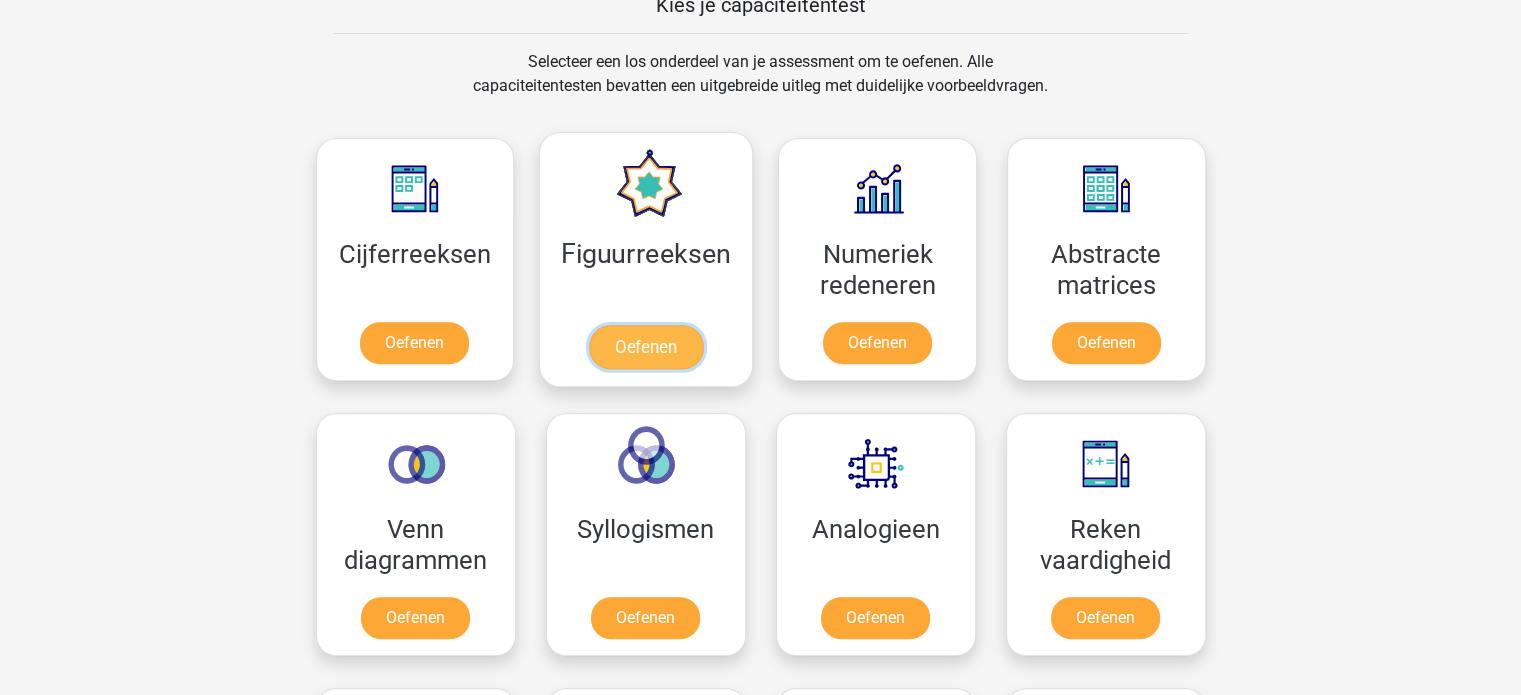 click on "Oefenen" at bounding box center [646, 347] 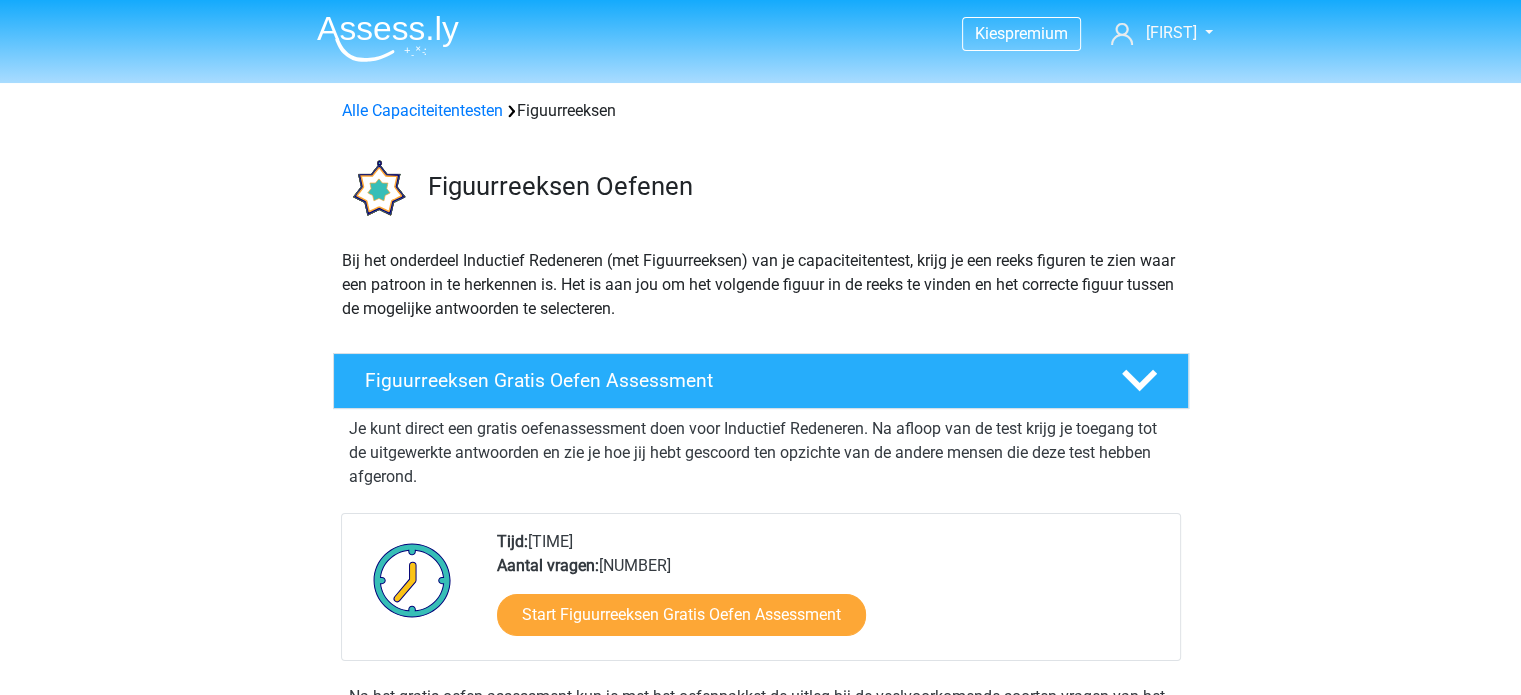 scroll, scrollTop: 0, scrollLeft: 0, axis: both 